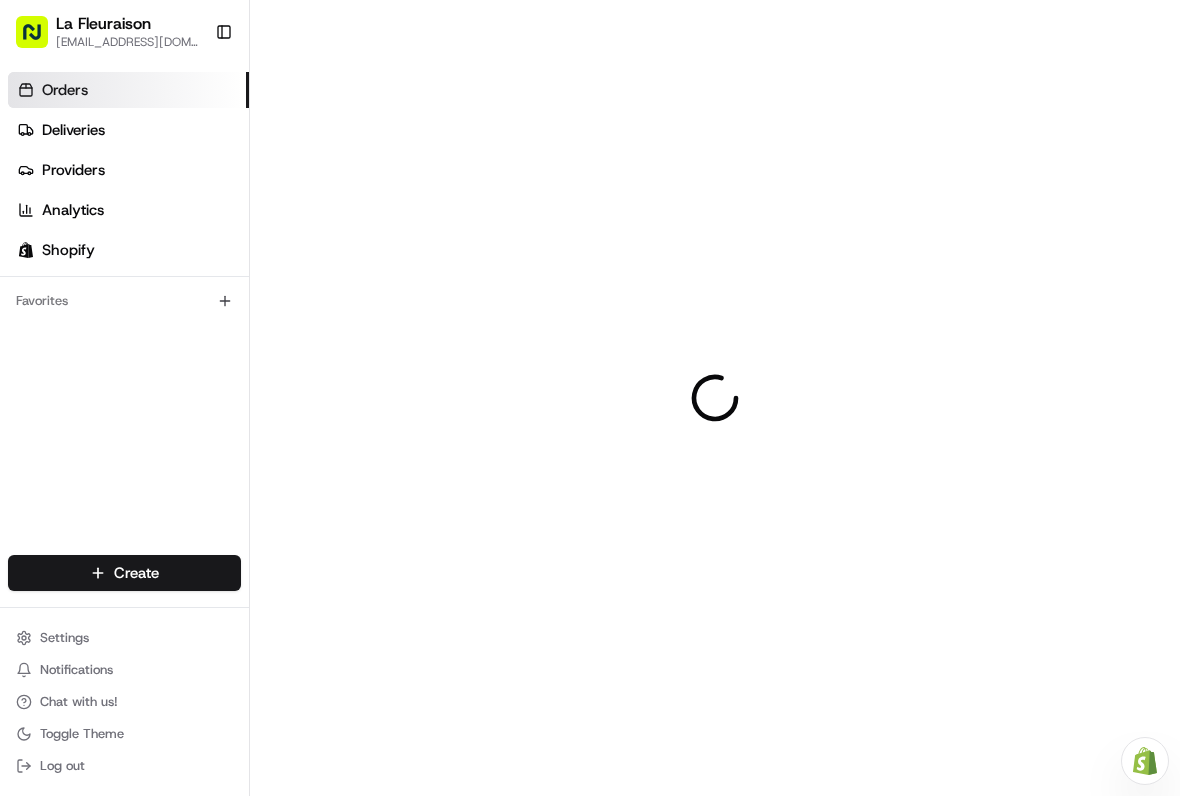 scroll, scrollTop: 0, scrollLeft: 0, axis: both 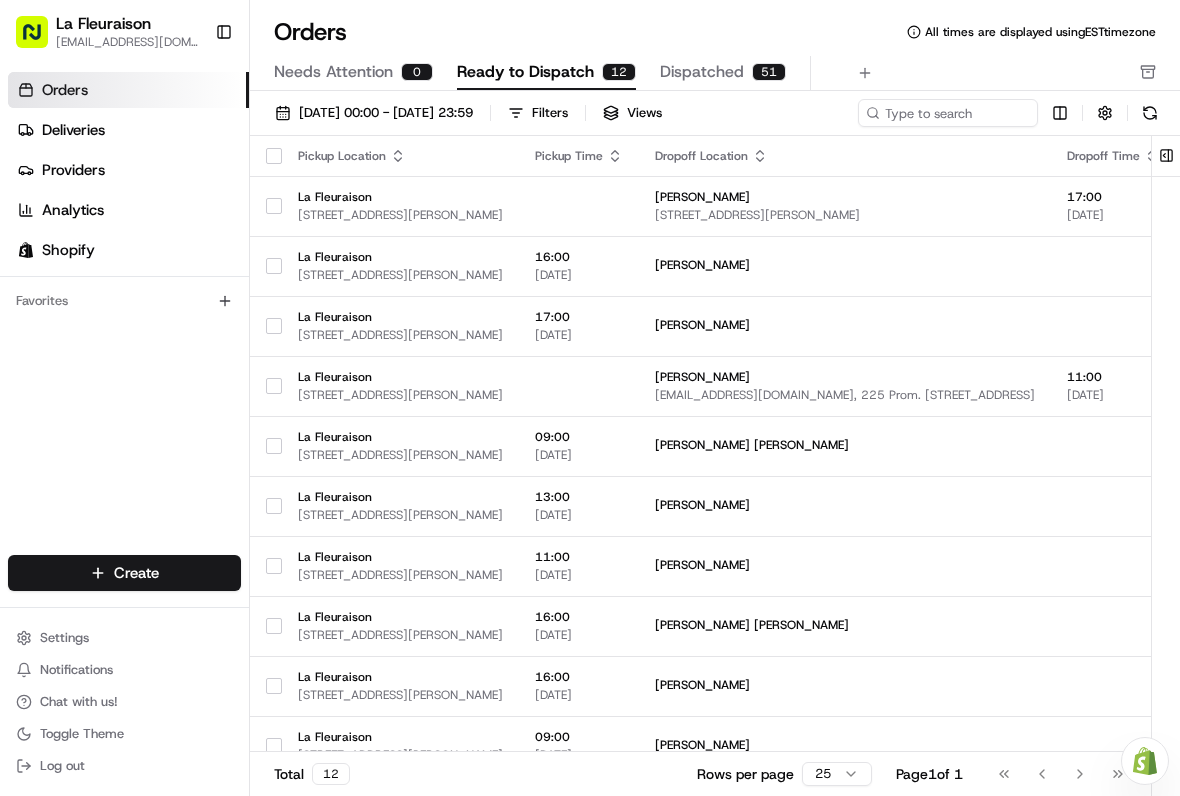 click on "Orders" at bounding box center (128, 90) 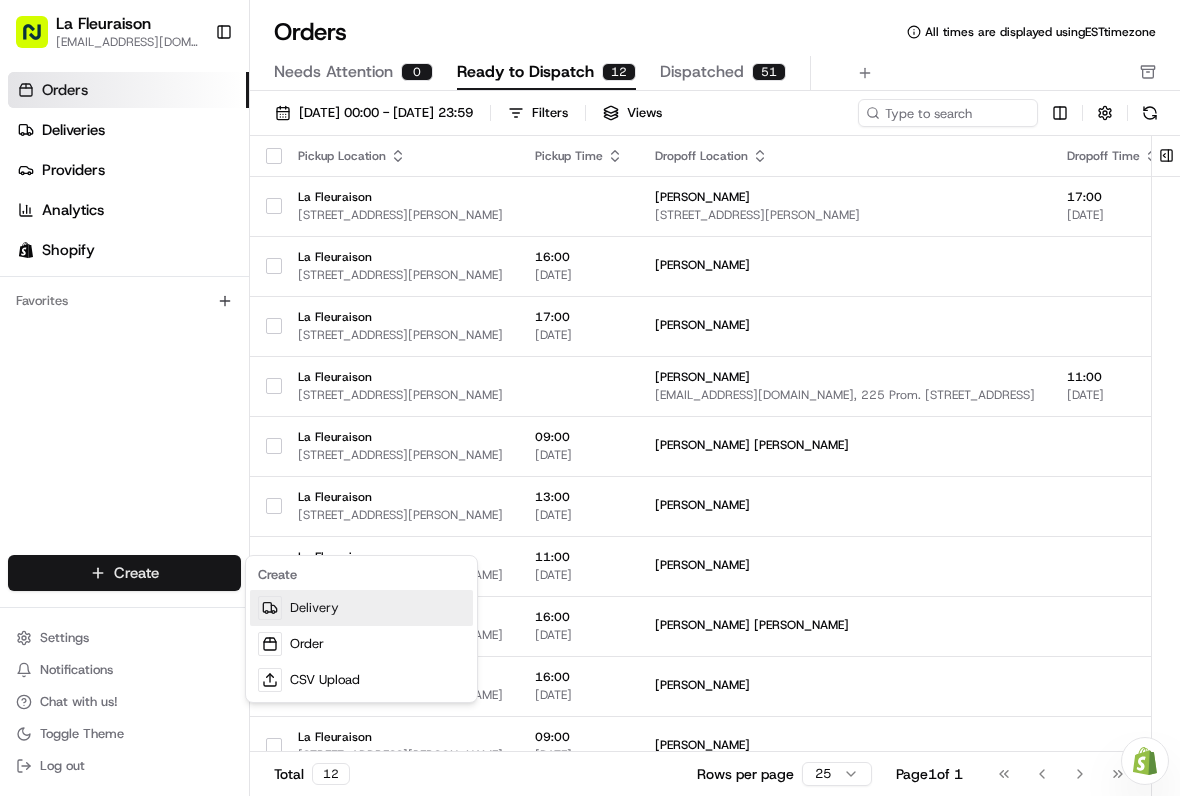 click on "Delivery" at bounding box center (361, 608) 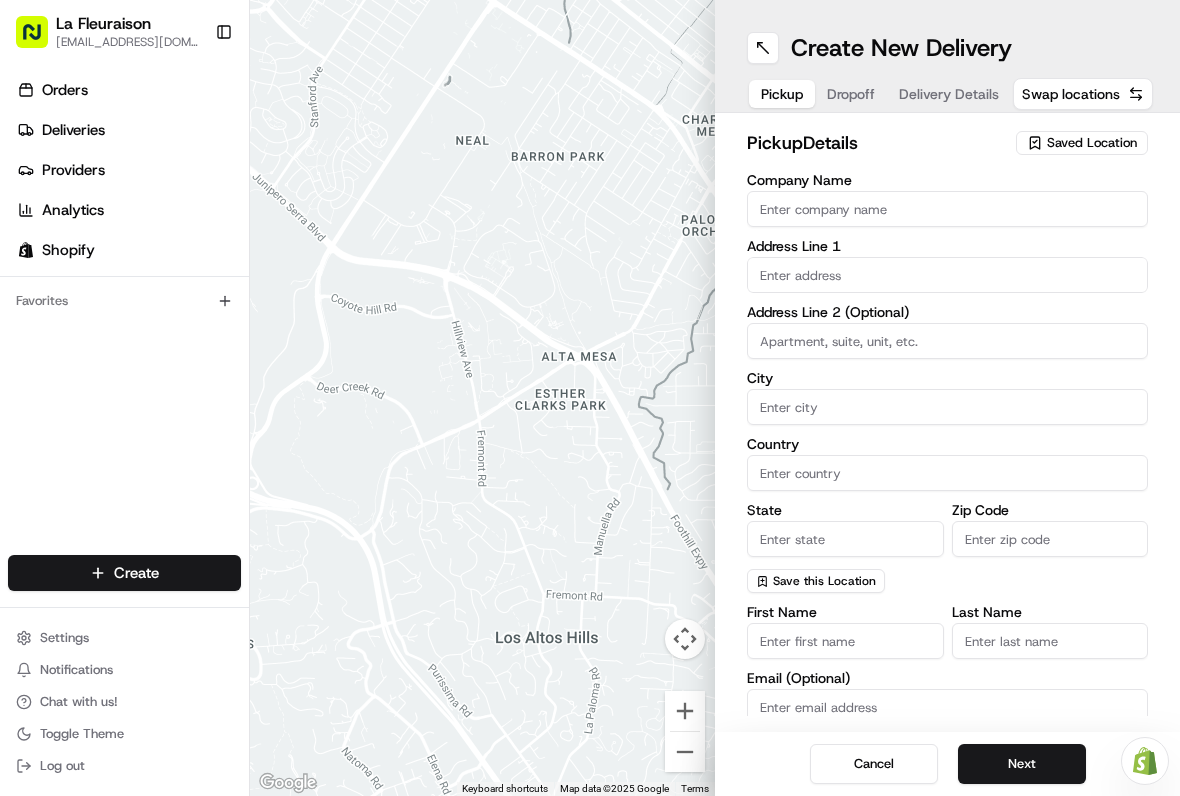 click on "Saved Location" at bounding box center (1092, 143) 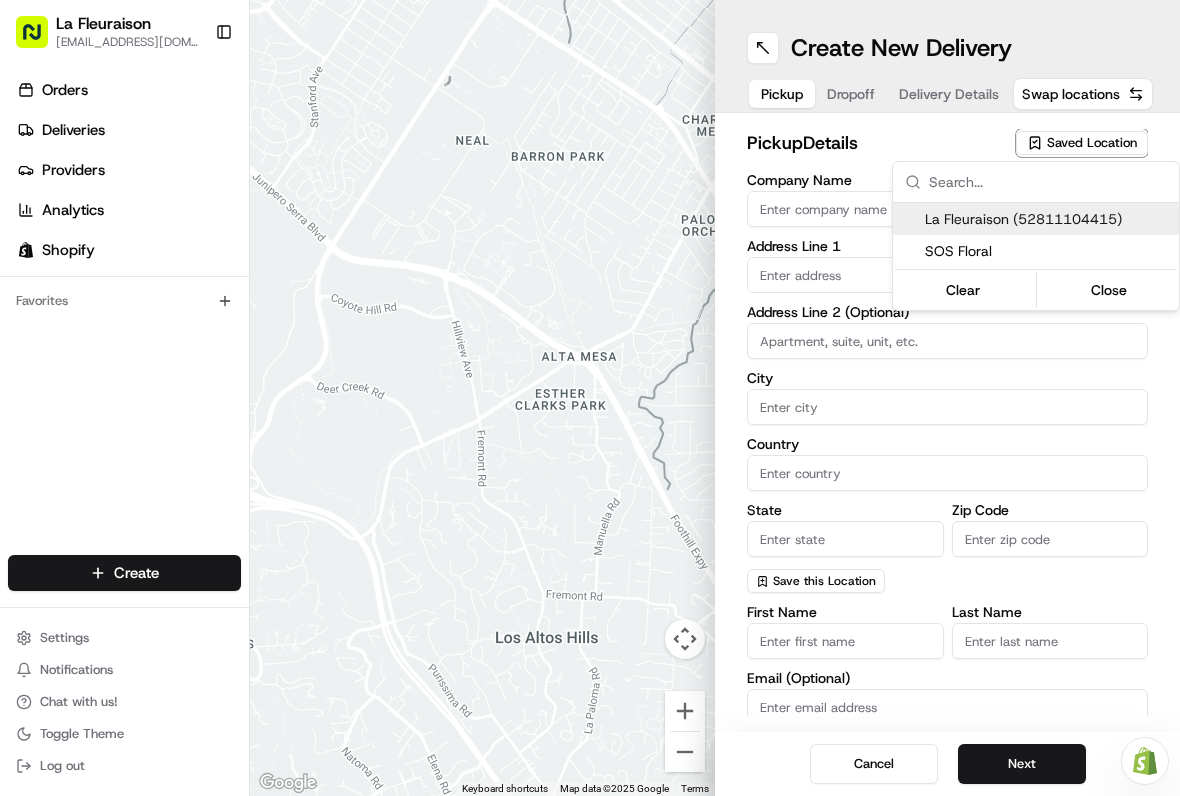 click on "La Fleuraison (52811104415)" at bounding box center [1048, 219] 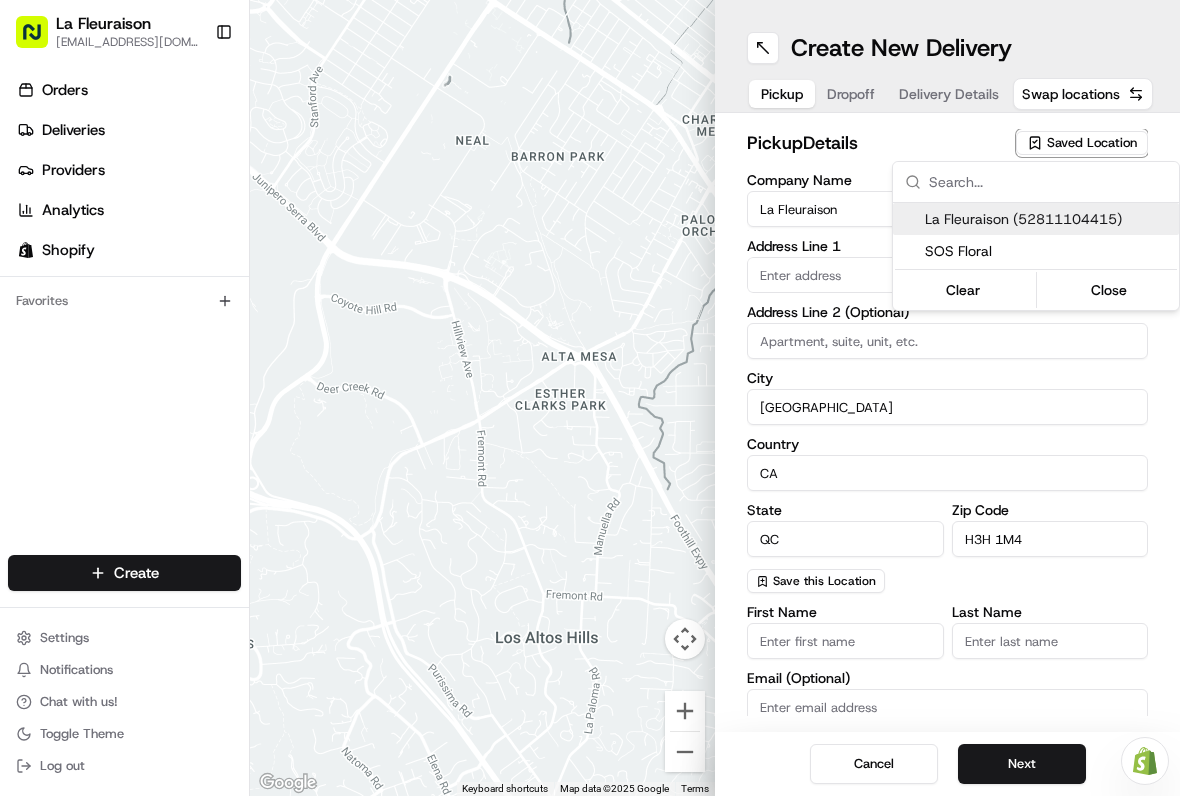 type on "1970 [GEOGRAPHIC_DATA][PERSON_NAME]" 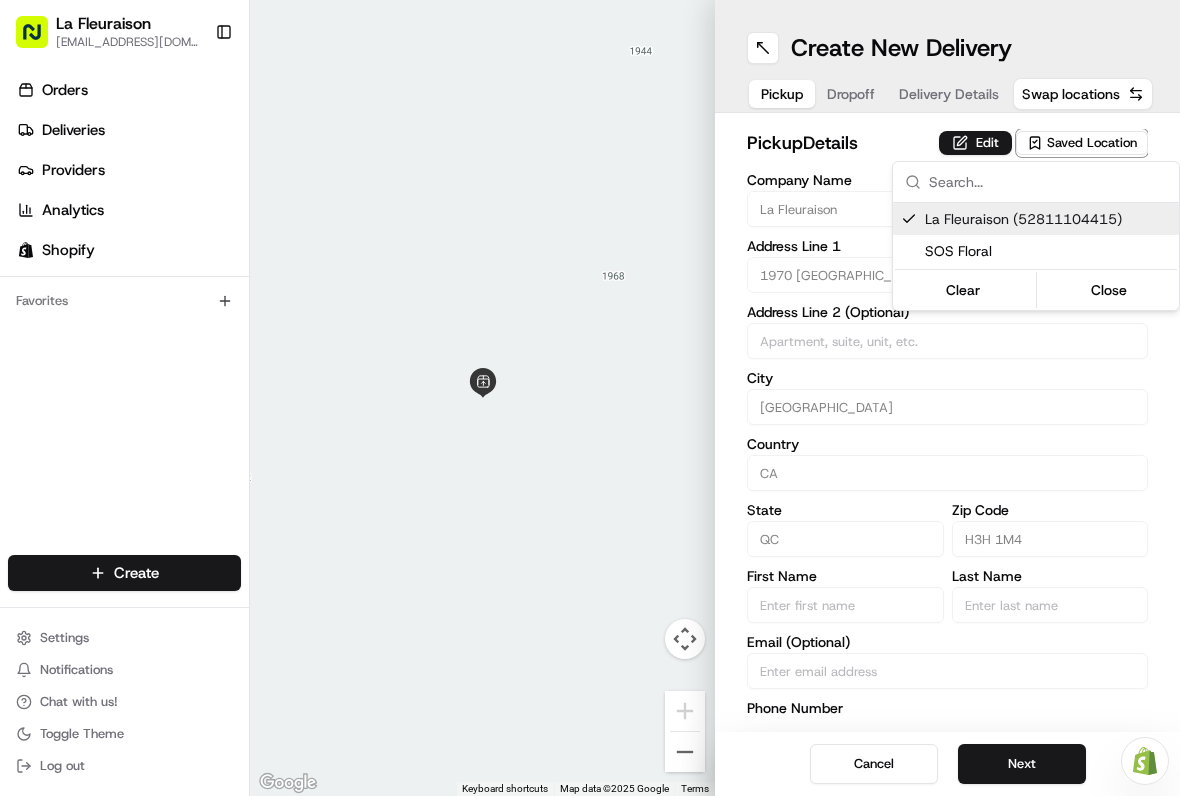 click on "Close" at bounding box center [1109, 290] 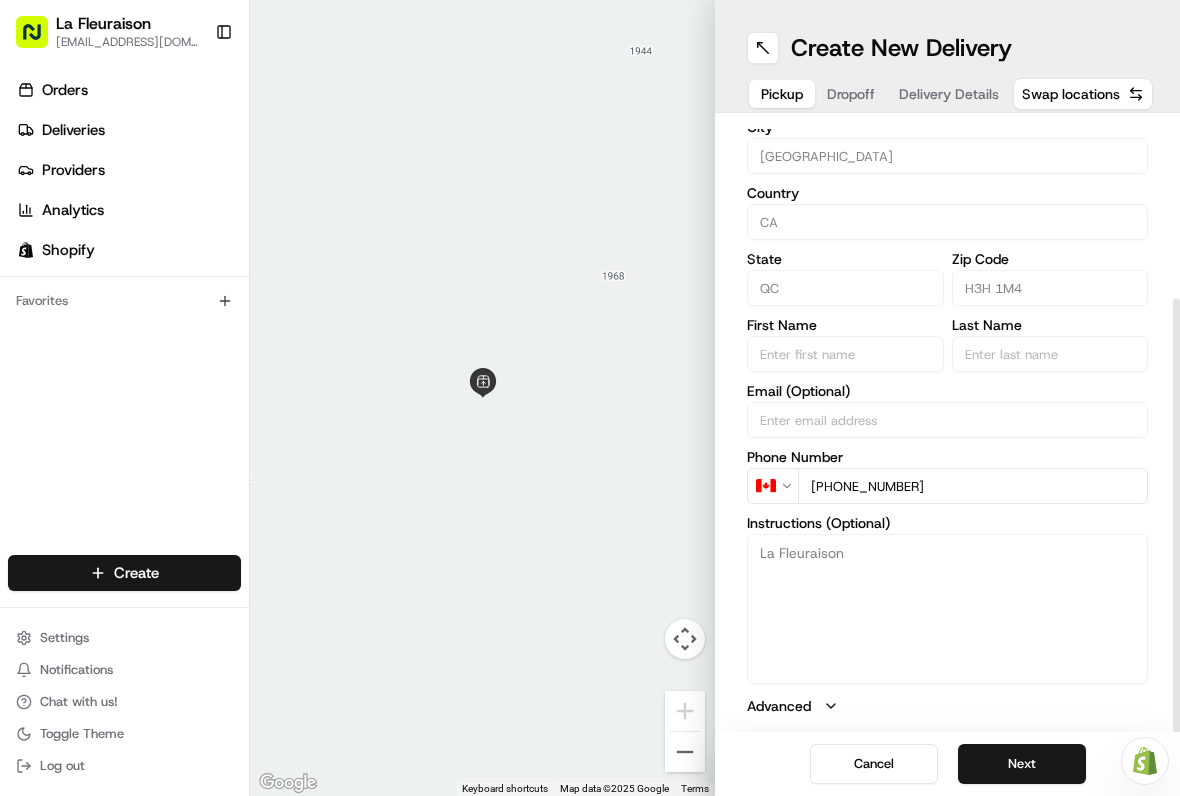scroll, scrollTop: 251, scrollLeft: 0, axis: vertical 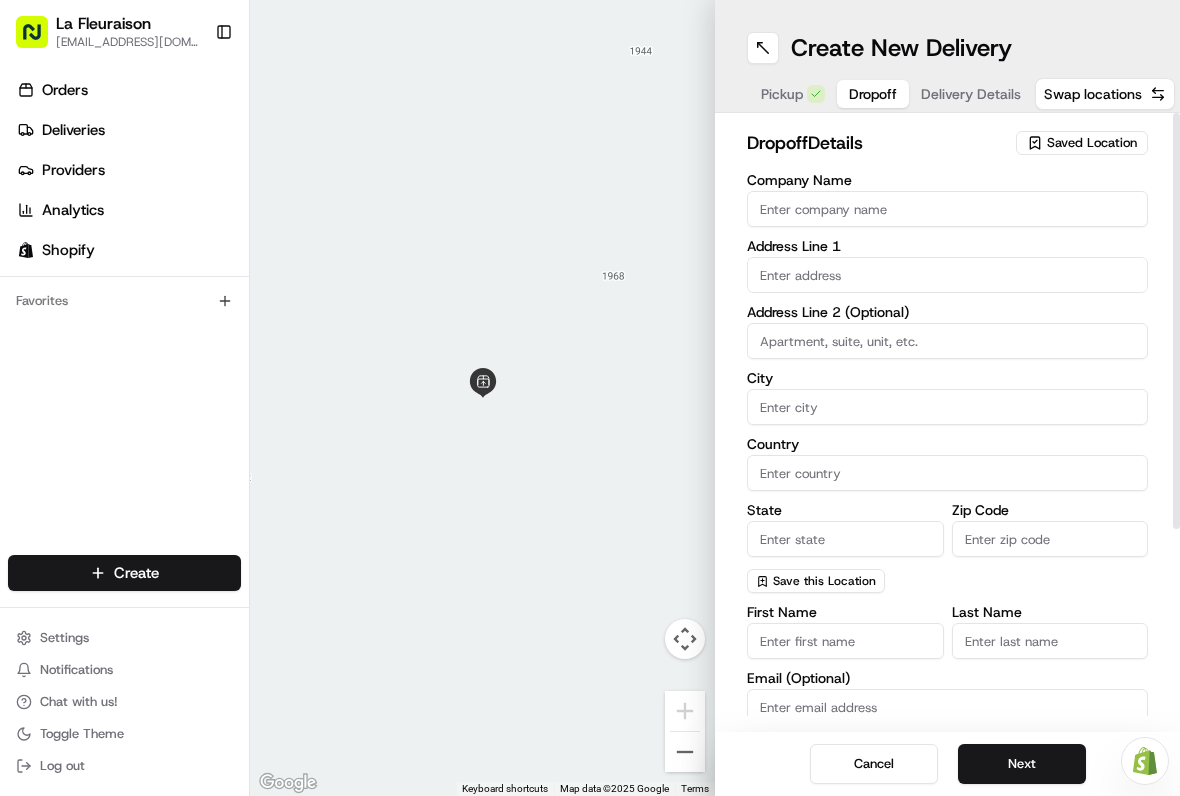 click at bounding box center (947, 275) 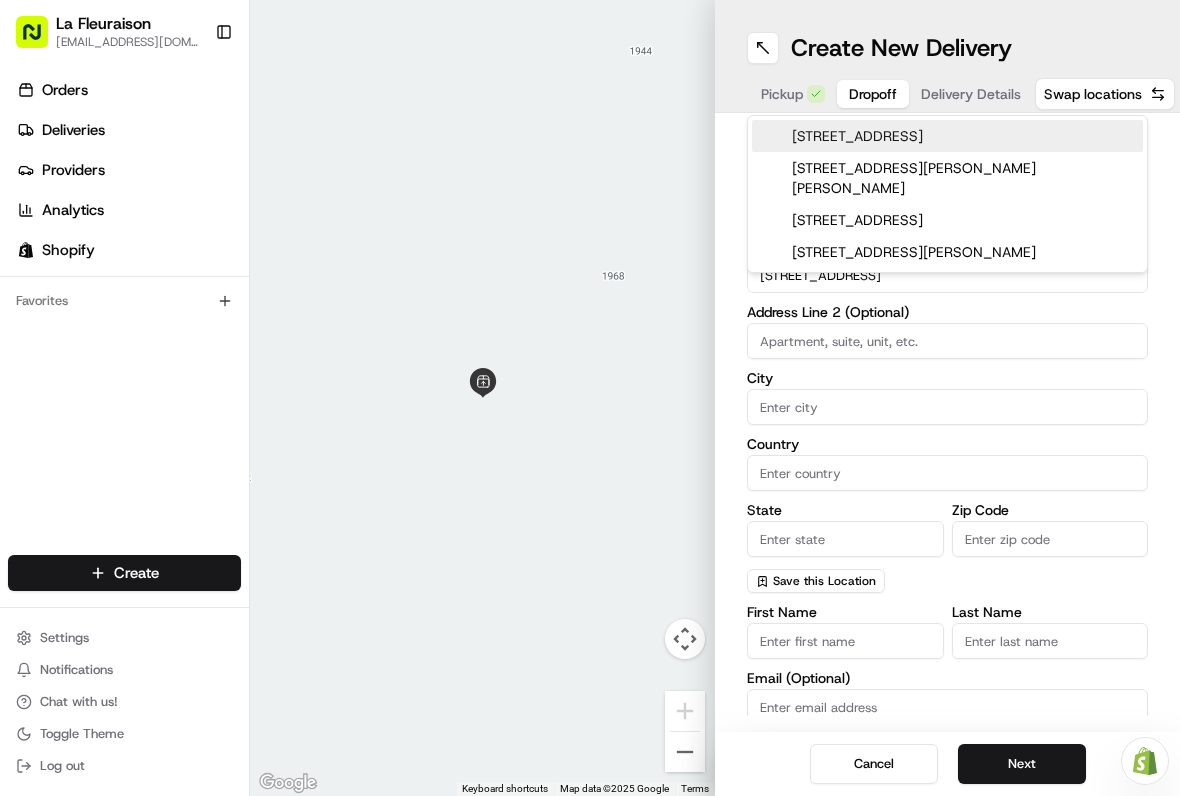 click on "[STREET_ADDRESS]" at bounding box center [947, 136] 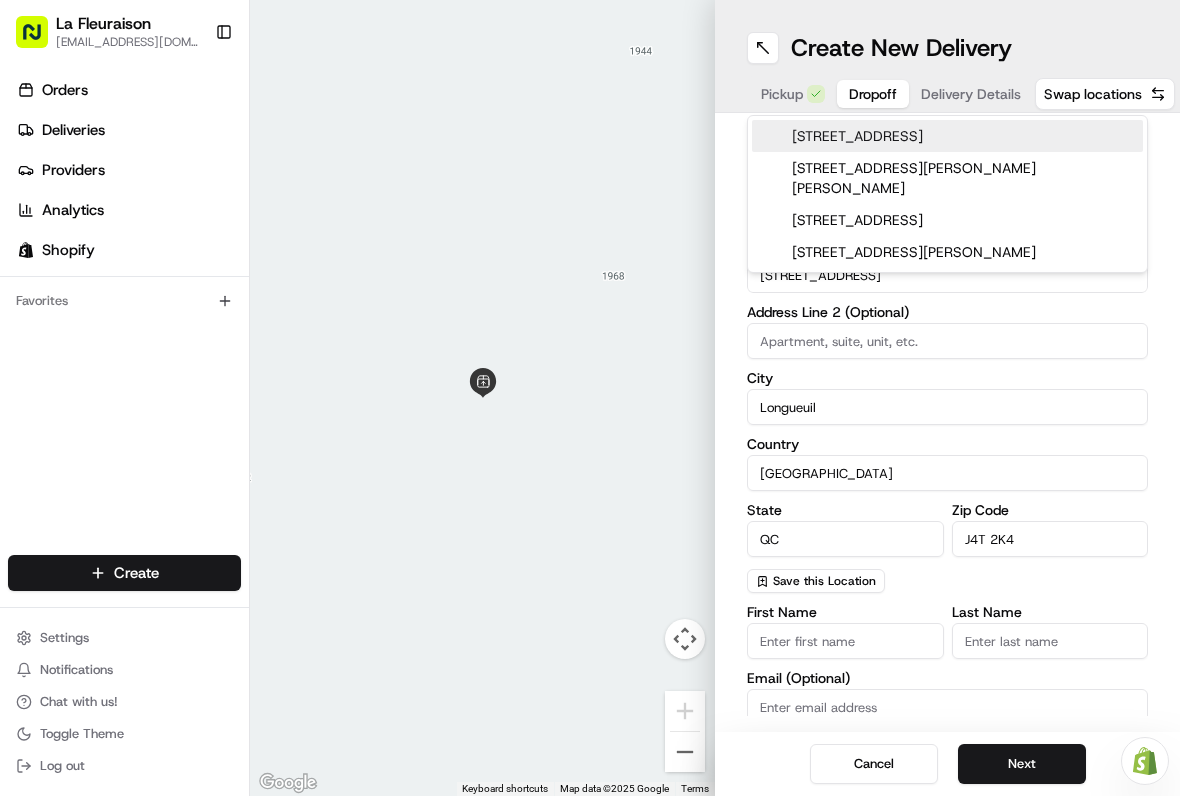 type on "[STREET_ADDRESS]" 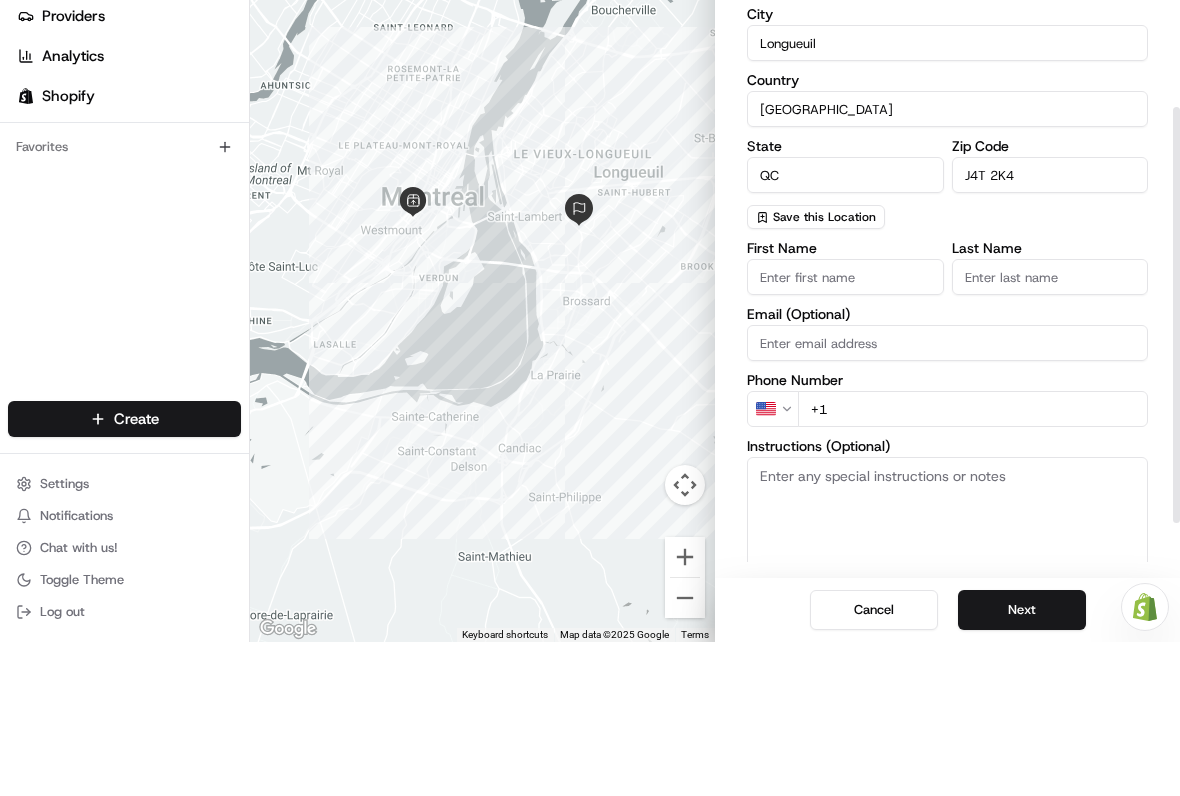scroll, scrollTop: 209, scrollLeft: 0, axis: vertical 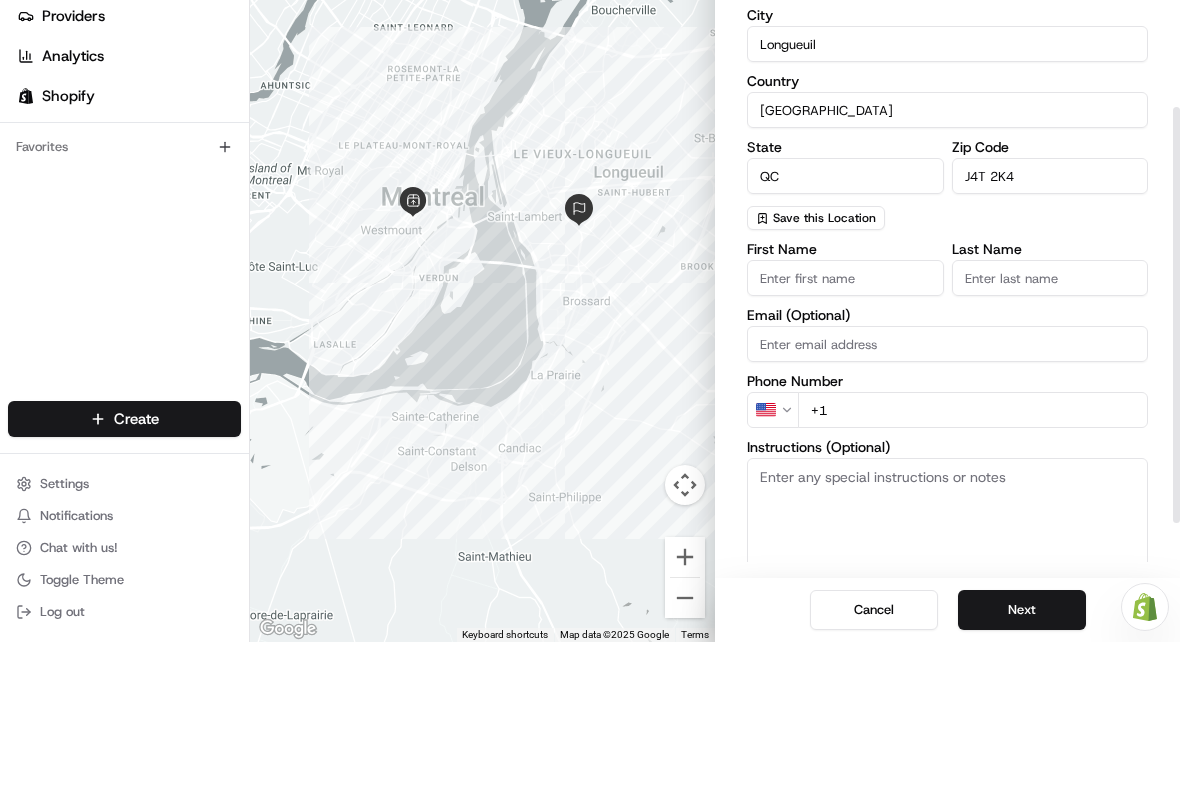 click on "First Name" at bounding box center [845, 432] 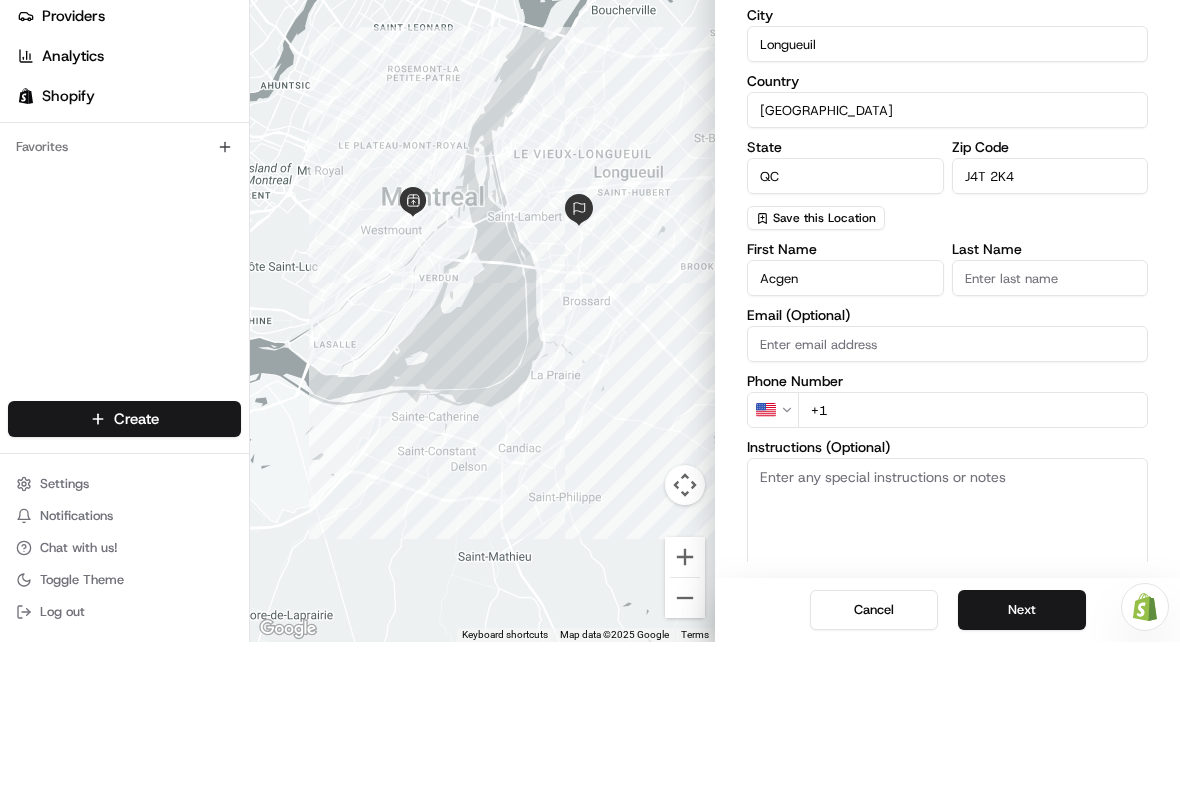 click on "Last Name" at bounding box center (1050, 432) 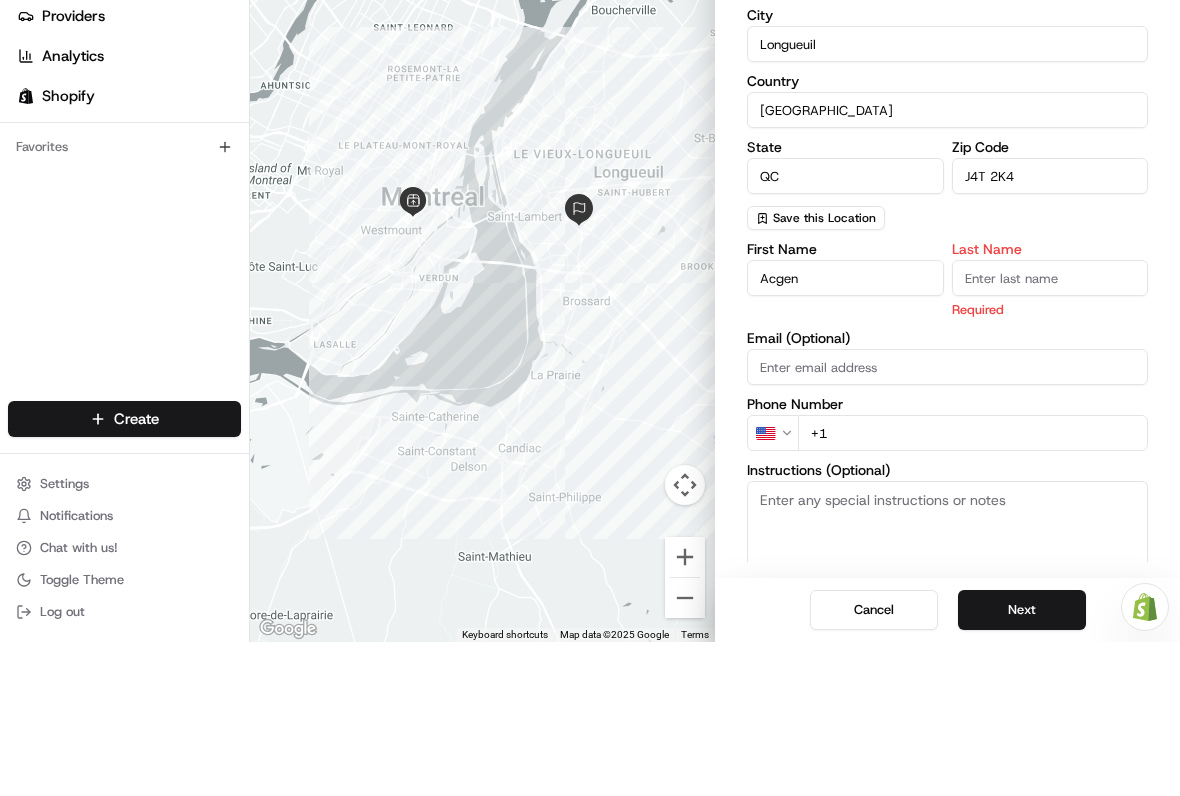 click on "Acgen" at bounding box center (845, 432) 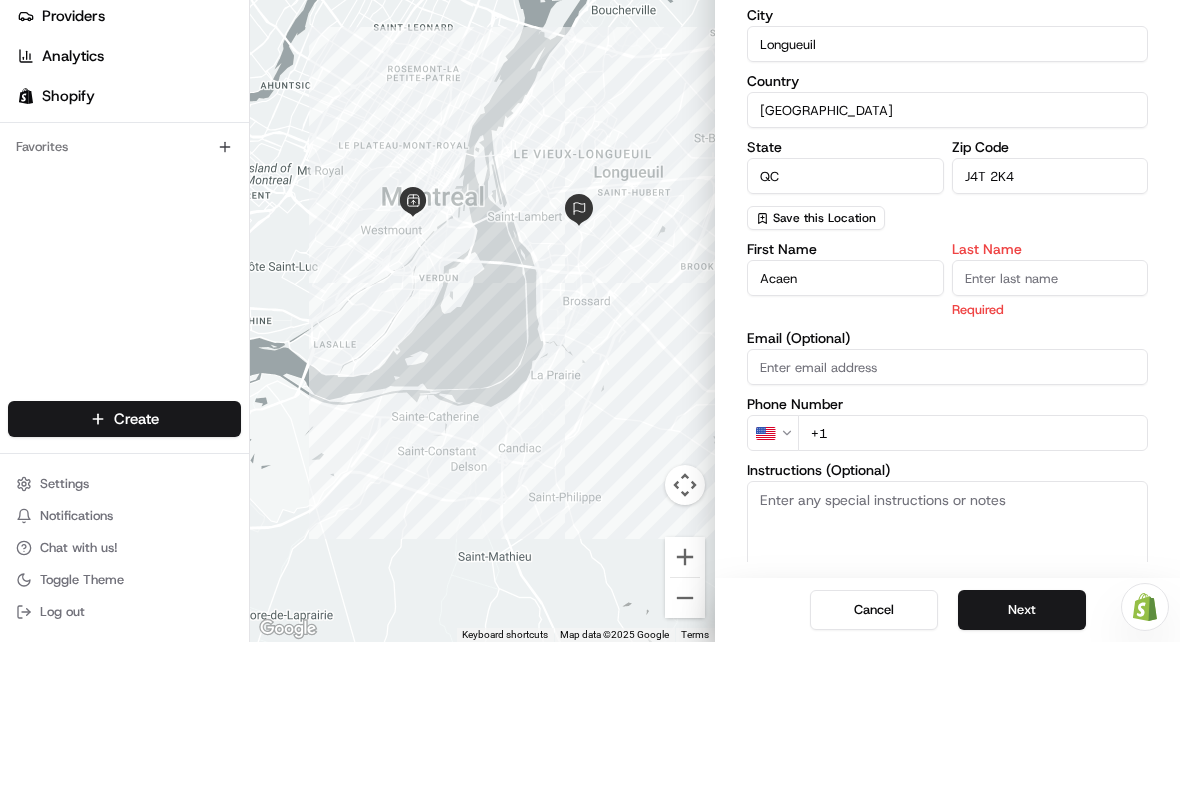 type on "Acaen" 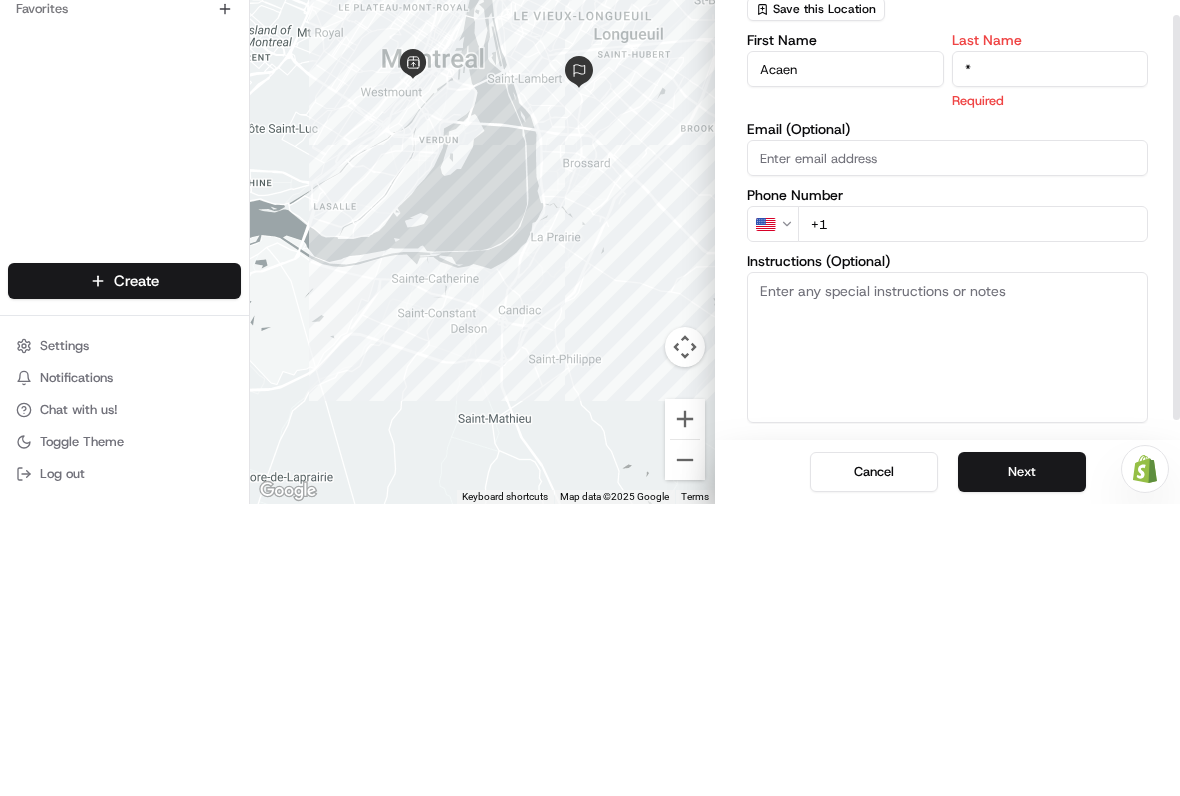 scroll, scrollTop: 281, scrollLeft: 0, axis: vertical 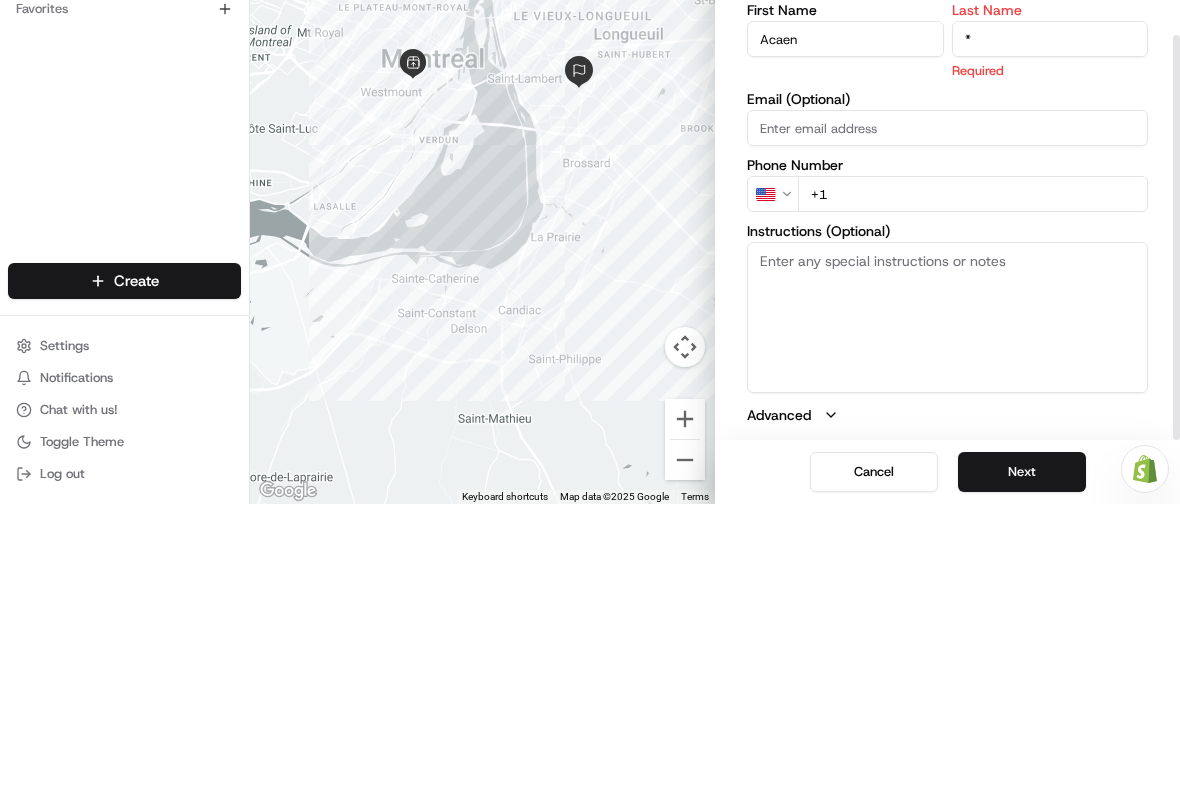 type on "*" 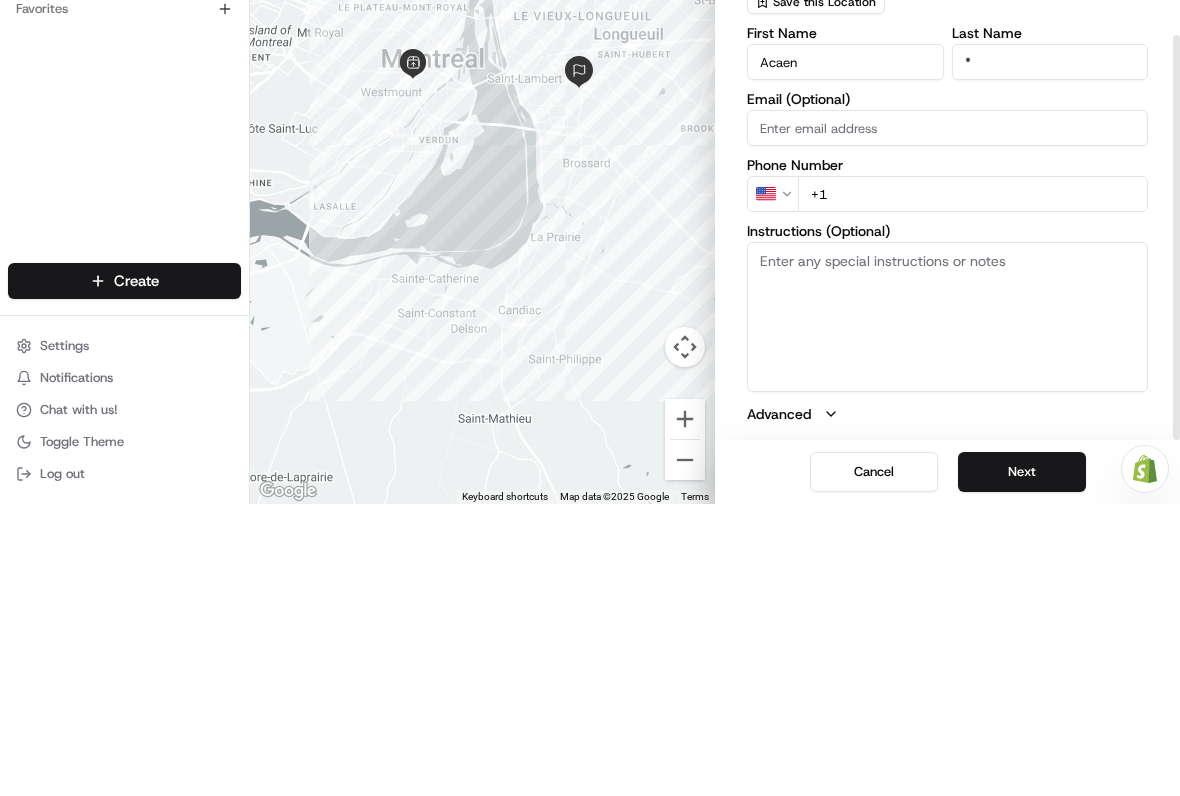 scroll, scrollTop: 287, scrollLeft: 0, axis: vertical 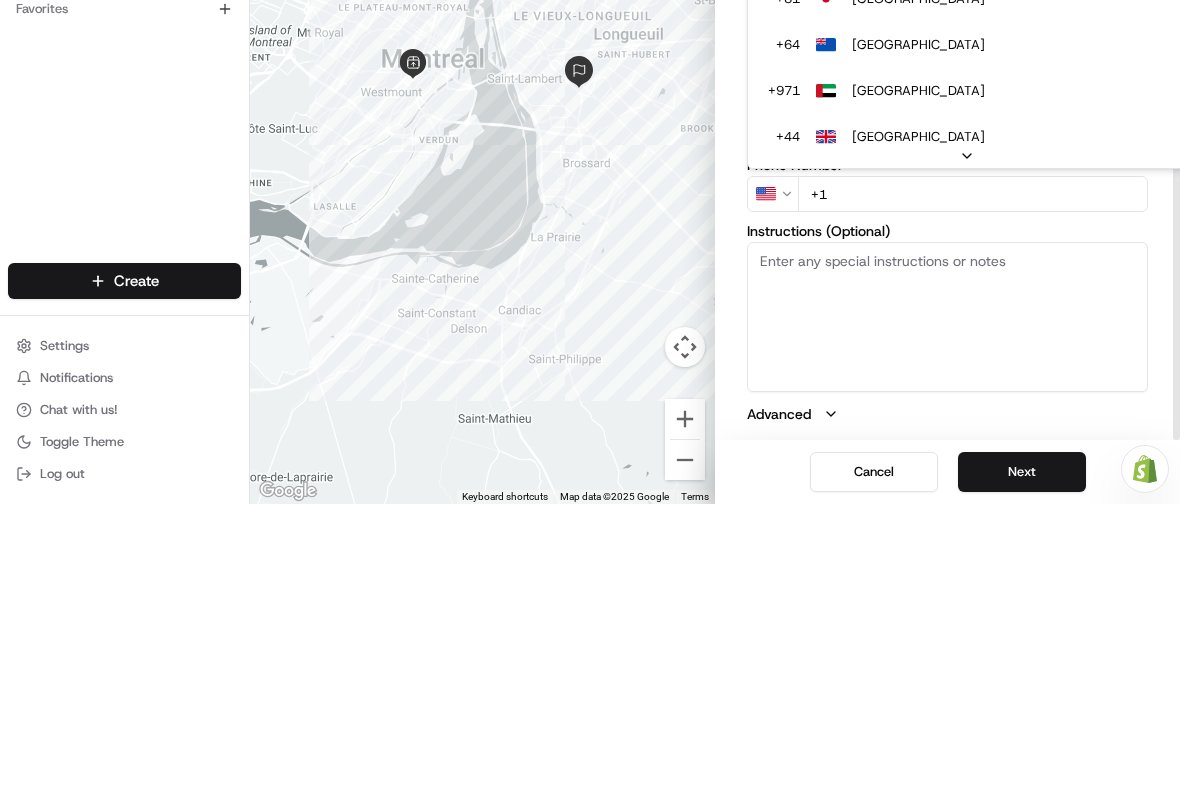 click on "La Fleuraison [EMAIL_ADDRESS][DOMAIN_NAME] Toggle Sidebar Orders Deliveries Providers Analytics Shopify Favorites Main Menu Members & Organization Organization Users Roles Preferences Customization Tracking Orchestration Automations Locations Pickup Locations Dropoff Locations Billing Billing Refund Requests Integrations Notification Triggers Webhooks API Keys Request Logs Create Settings Notifications Chat with us! Toggle Theme Log out Need help with your Shopify Onboarding? Reach out to Support by clicking this button! To navigate the map with touch gestures double-tap and hold your finger on the map, then drag the map. ← Move left → Move right ↑ Move up ↓ Move down + Zoom in - Zoom out Home Jump left by 75% End Jump right by 75% Page Up Jump up by 75% Page Down Jump down by 75% Keyboard shortcuts Map Data Map data ©2025 Google Map data ©2025 Google 2 km  Click to toggle between metric and imperial units Terms Report a map error Create New Delivery Pickup Dropoff Delivery Details City *" at bounding box center [590, 398] 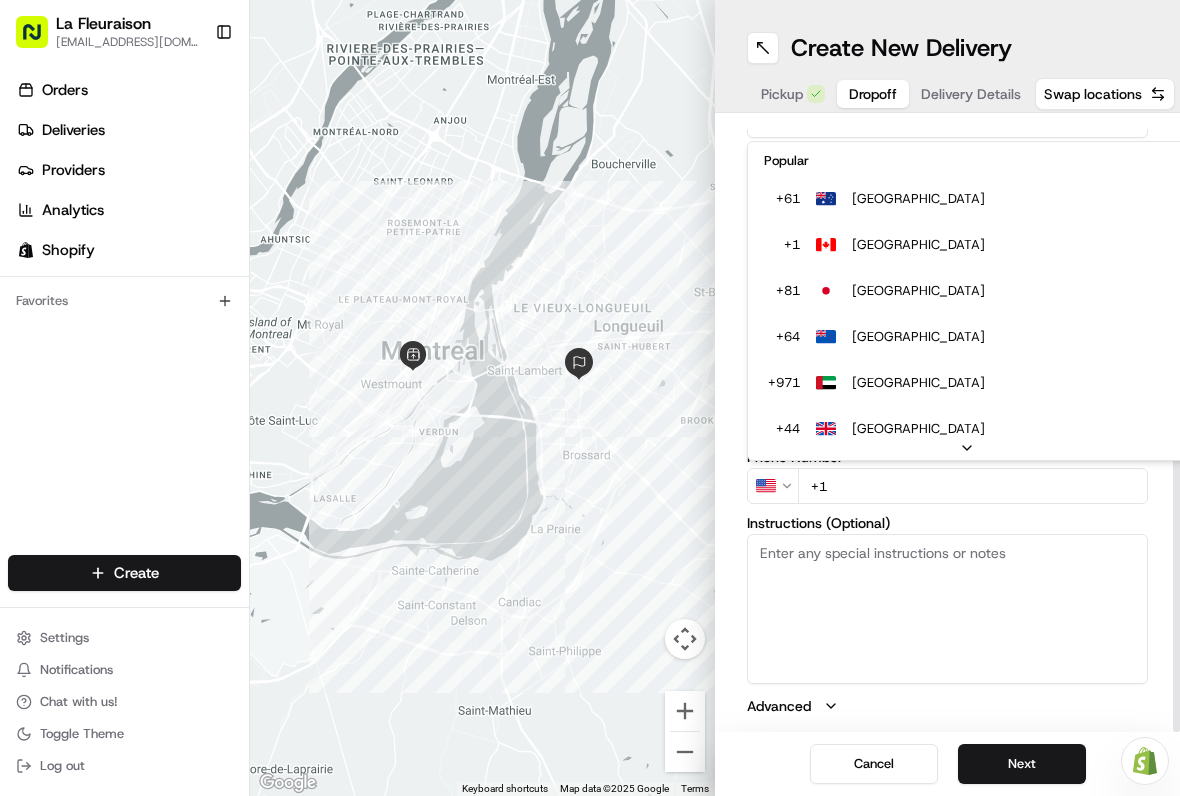 scroll, scrollTop: 86, scrollLeft: 0, axis: vertical 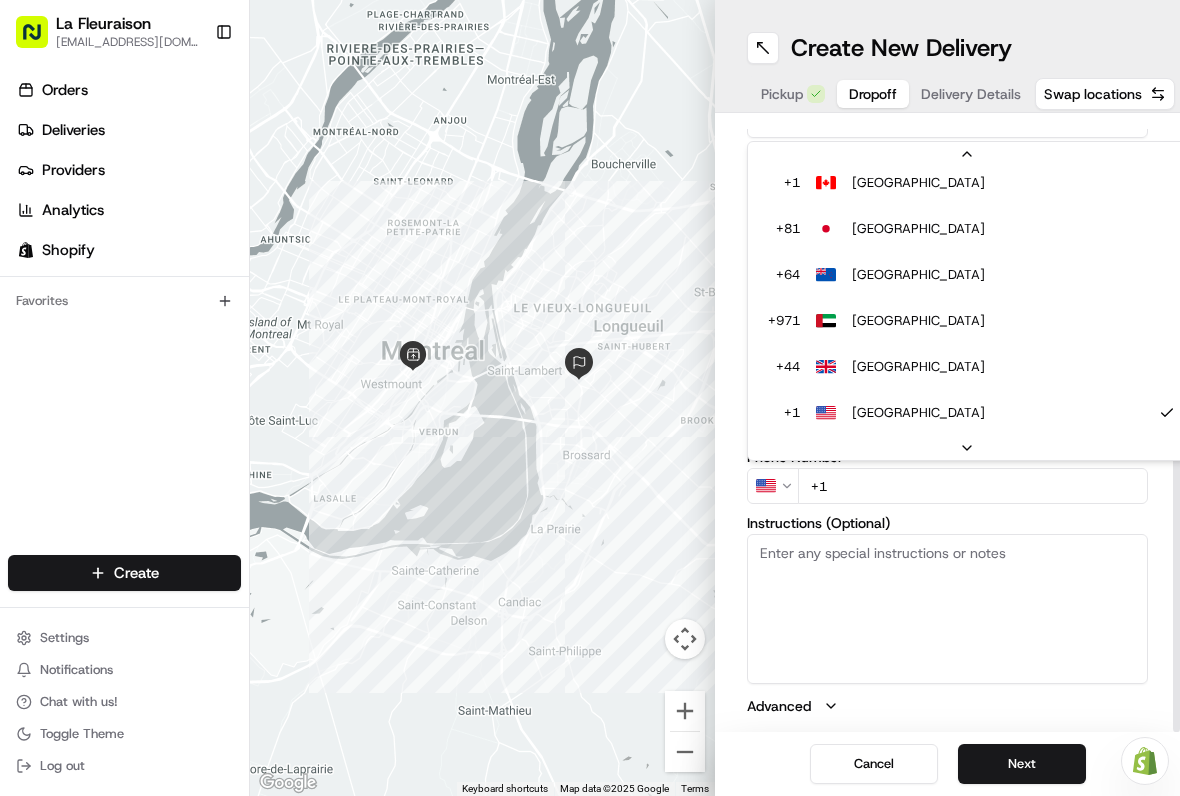 click on "[GEOGRAPHIC_DATA]" at bounding box center [947, 186] 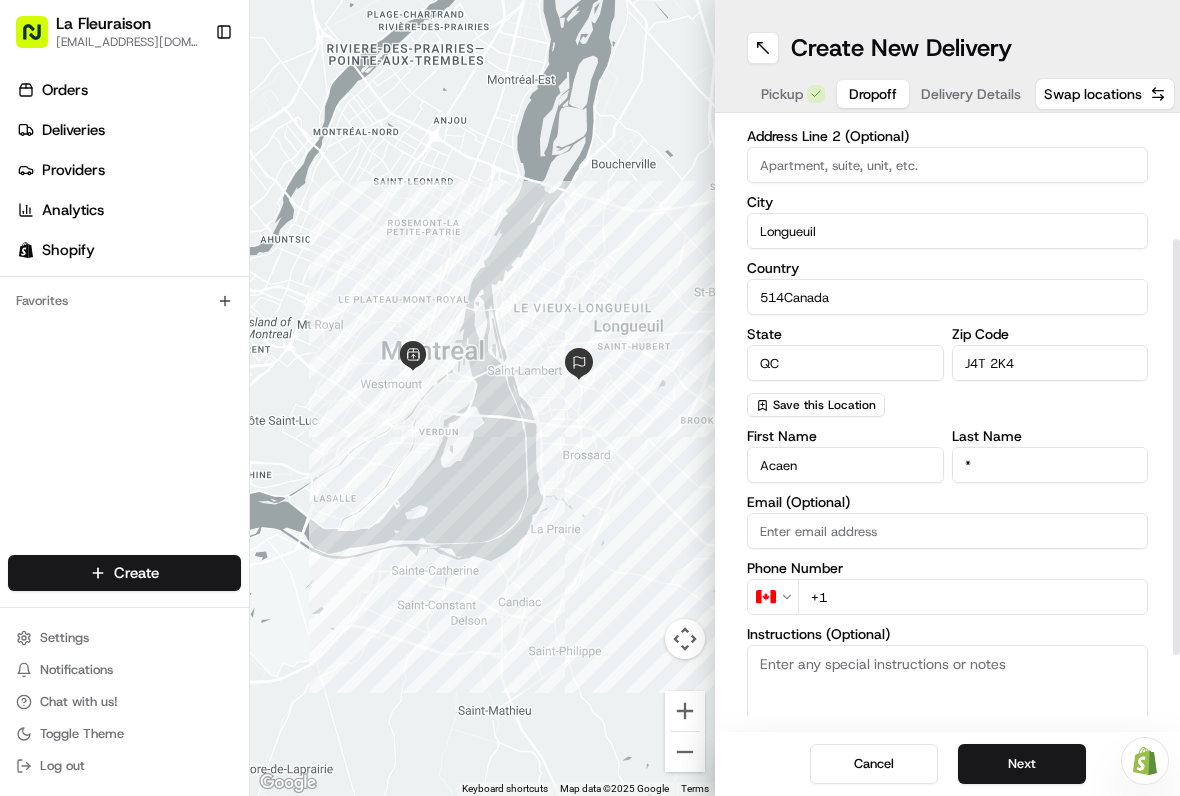 scroll, scrollTop: 178, scrollLeft: 0, axis: vertical 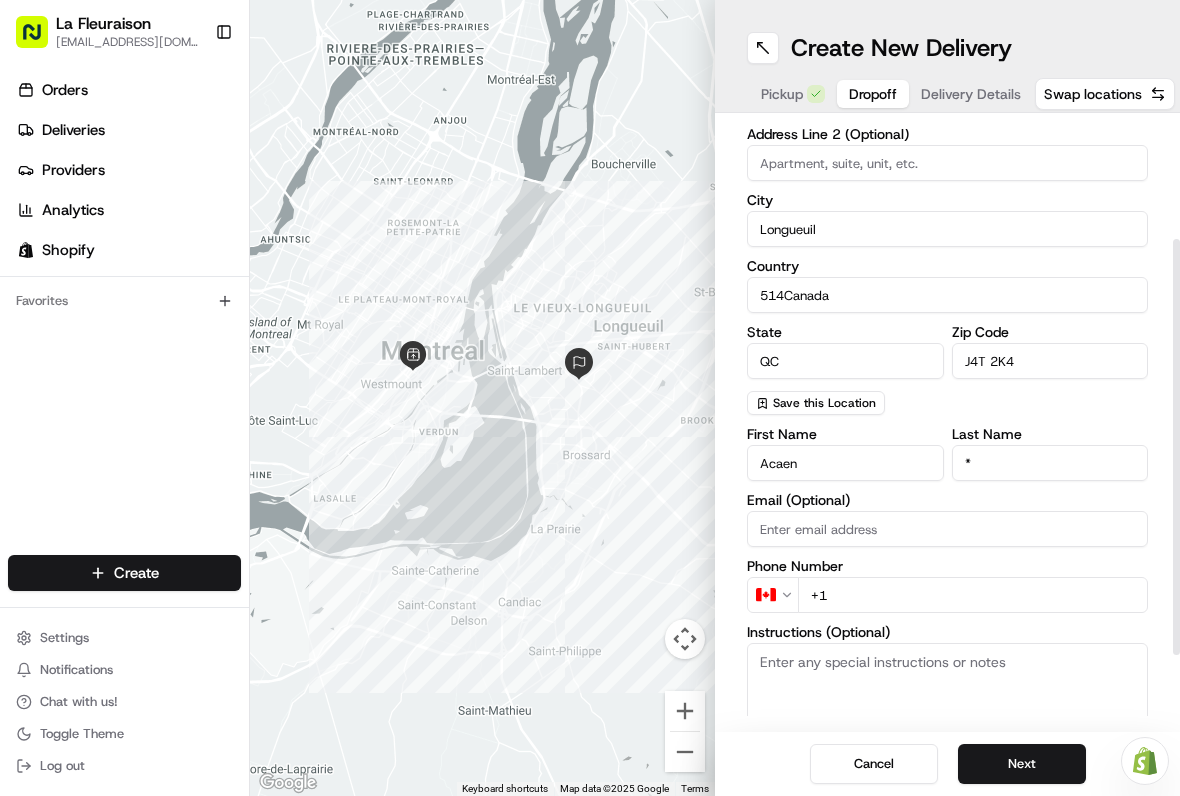click on "514Canada" at bounding box center [947, 295] 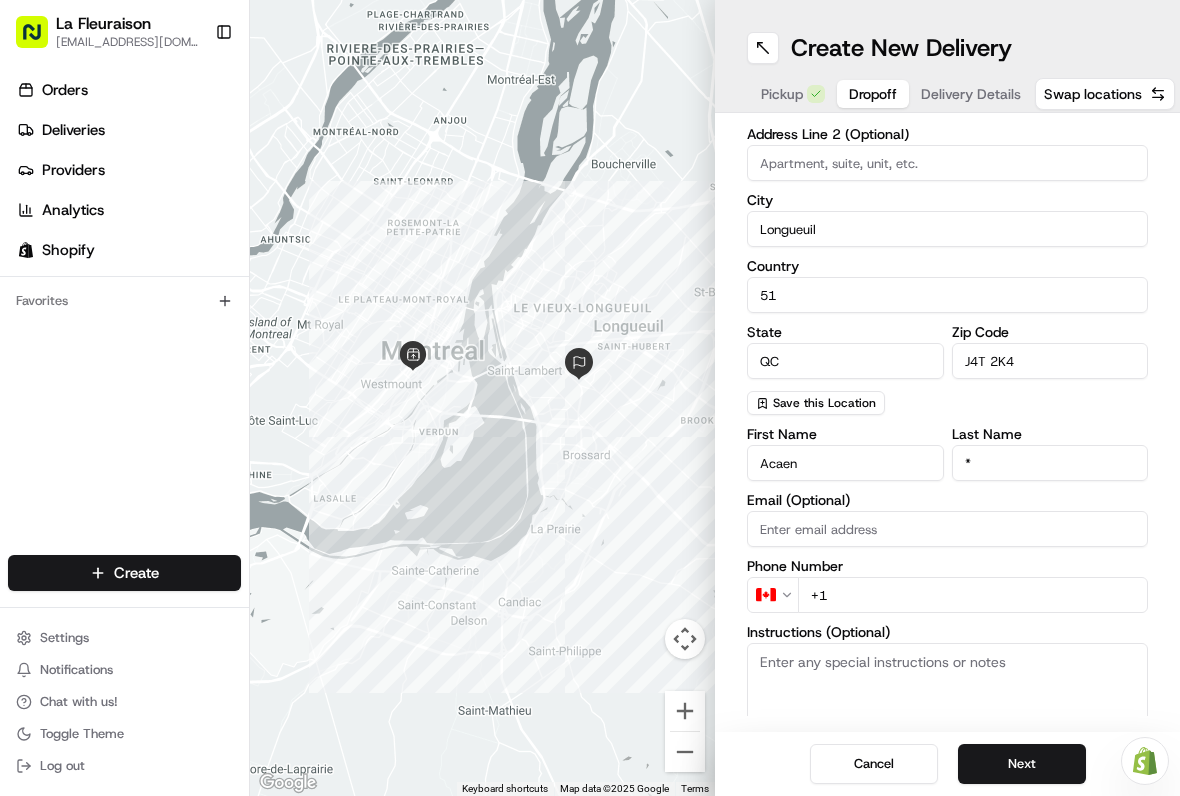 type on "5" 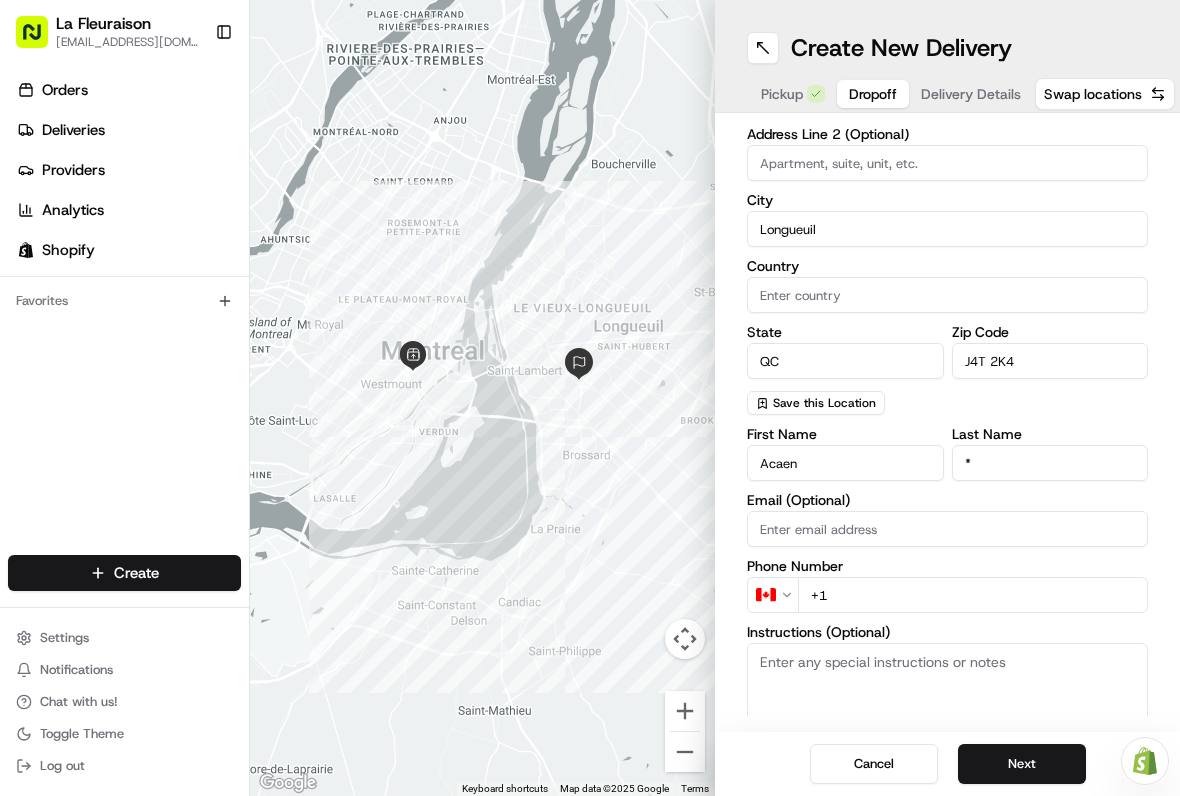 click on "Country" at bounding box center (947, 295) 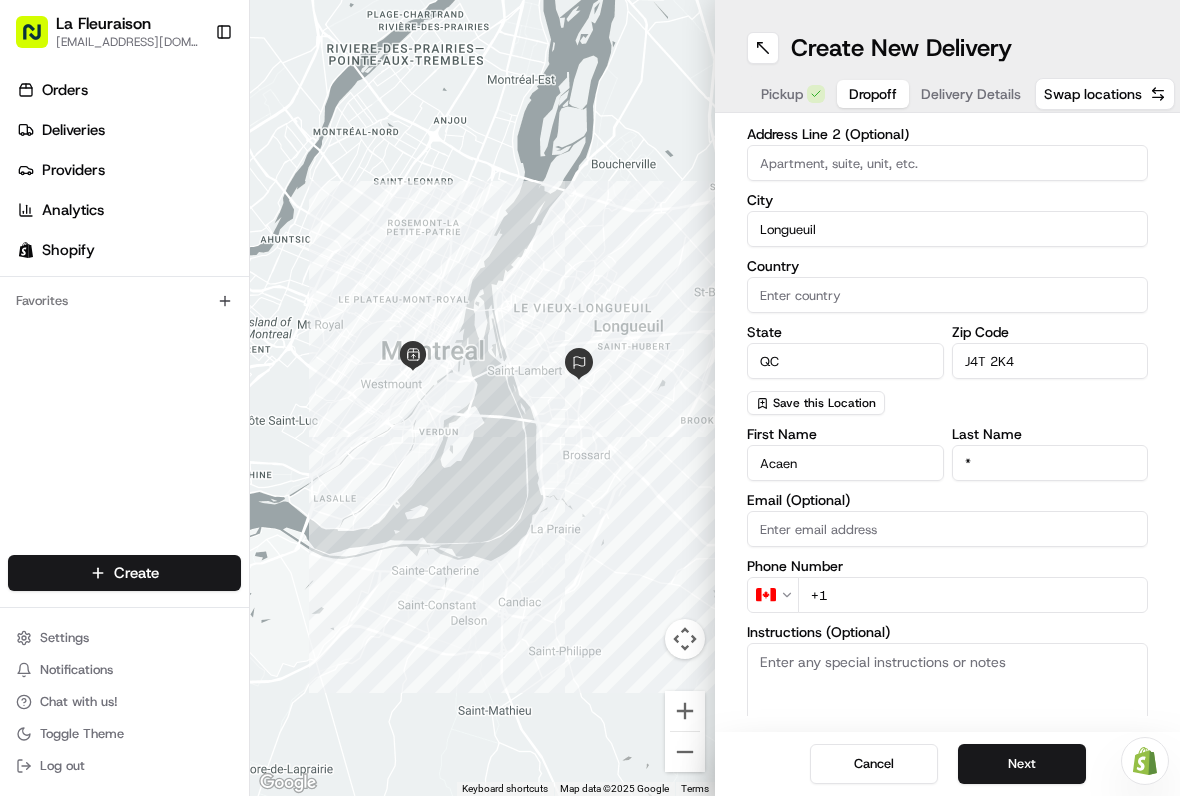 click at bounding box center (482, 398) 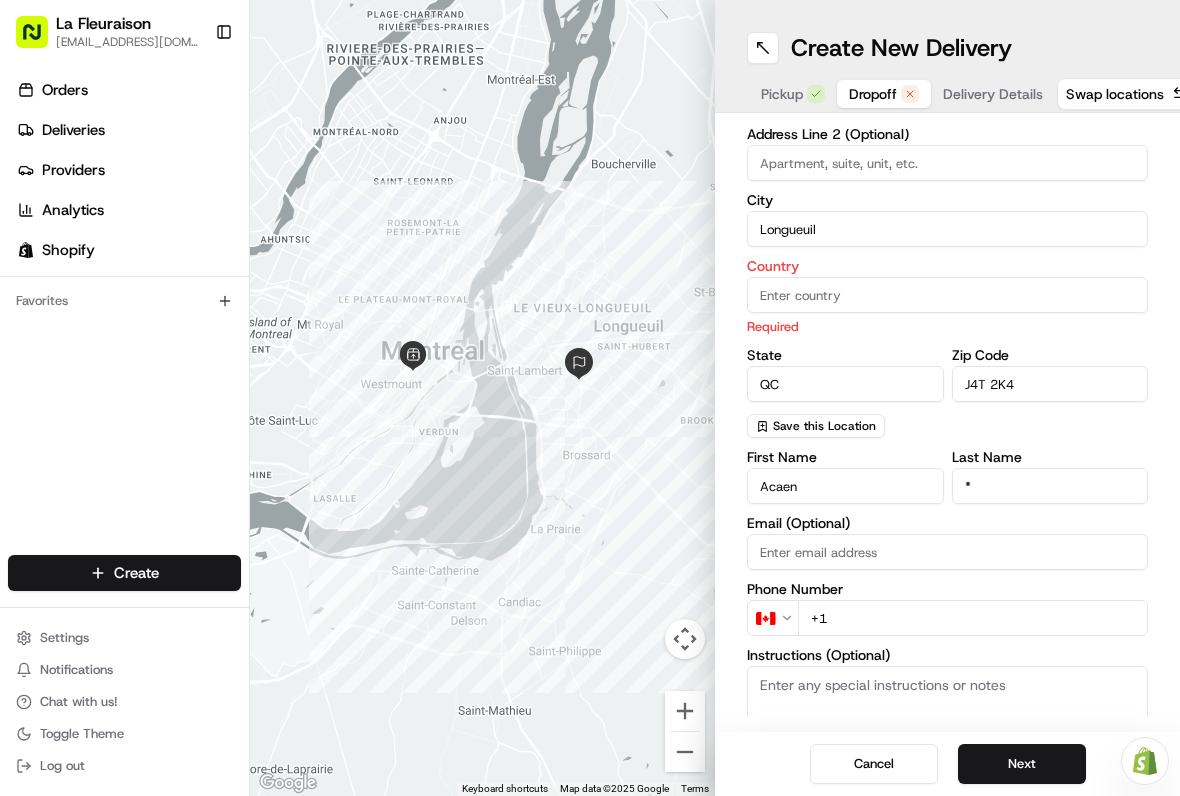 click on "Country" at bounding box center [947, 295] 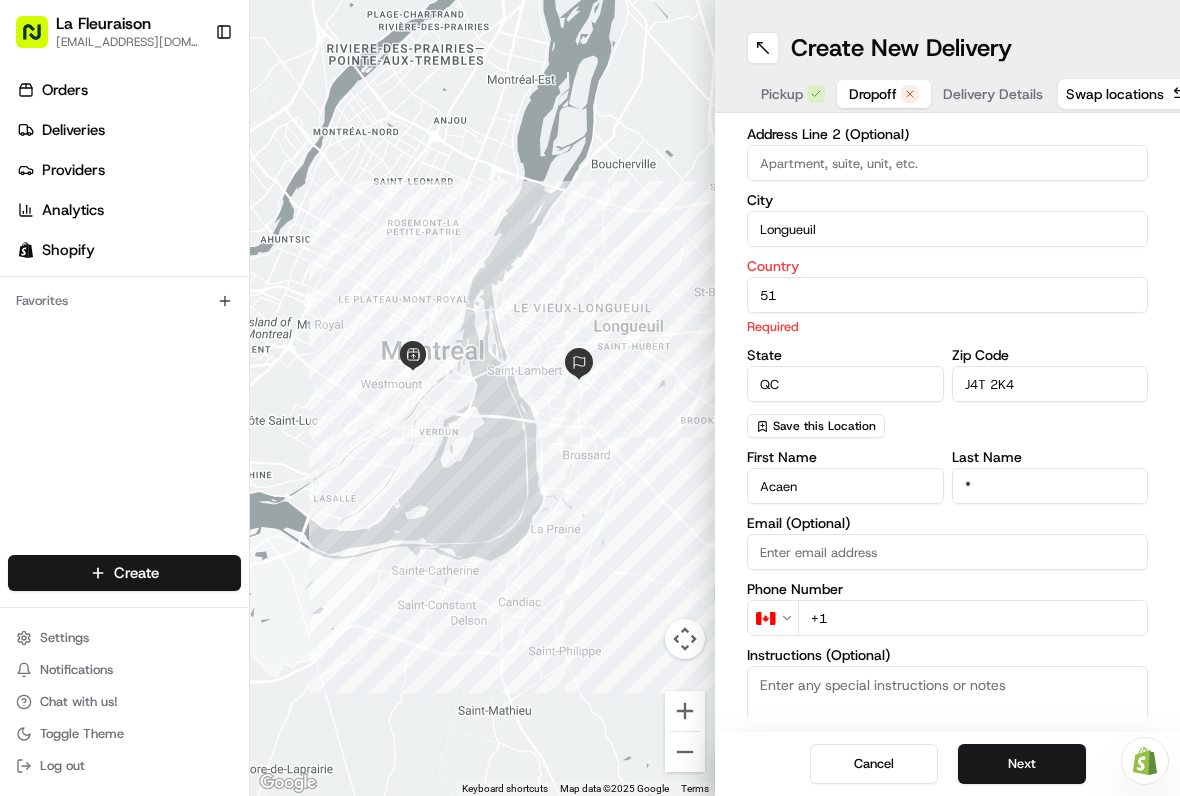 type on "5" 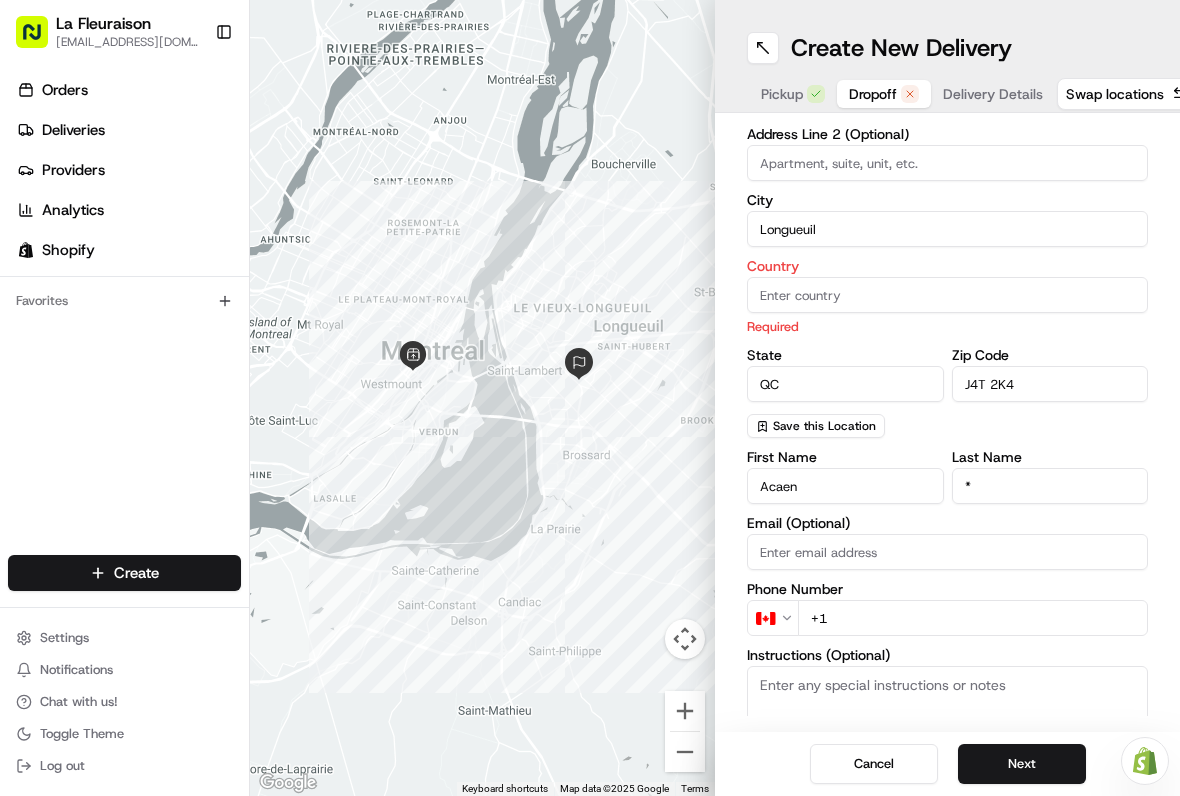 click on "Longueuil" at bounding box center (947, 229) 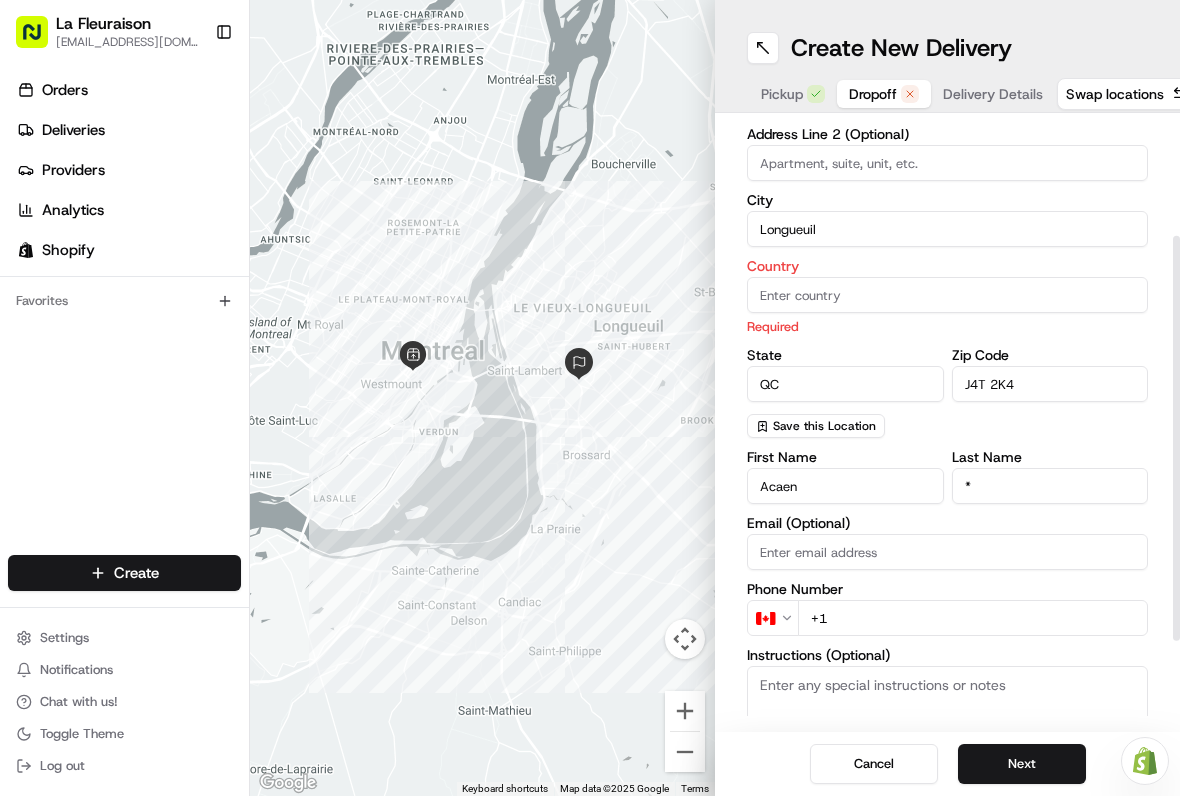 click on "Country" at bounding box center [947, 266] 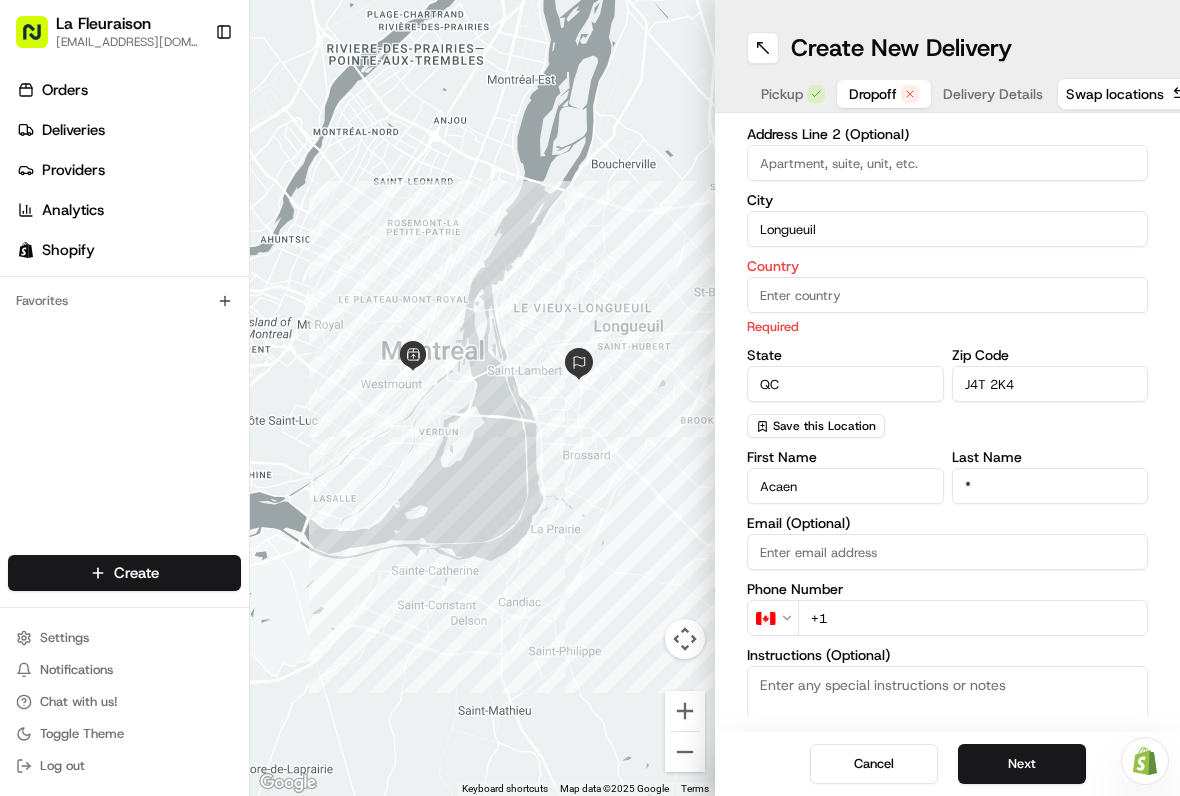 click on "Country" at bounding box center (947, 295) 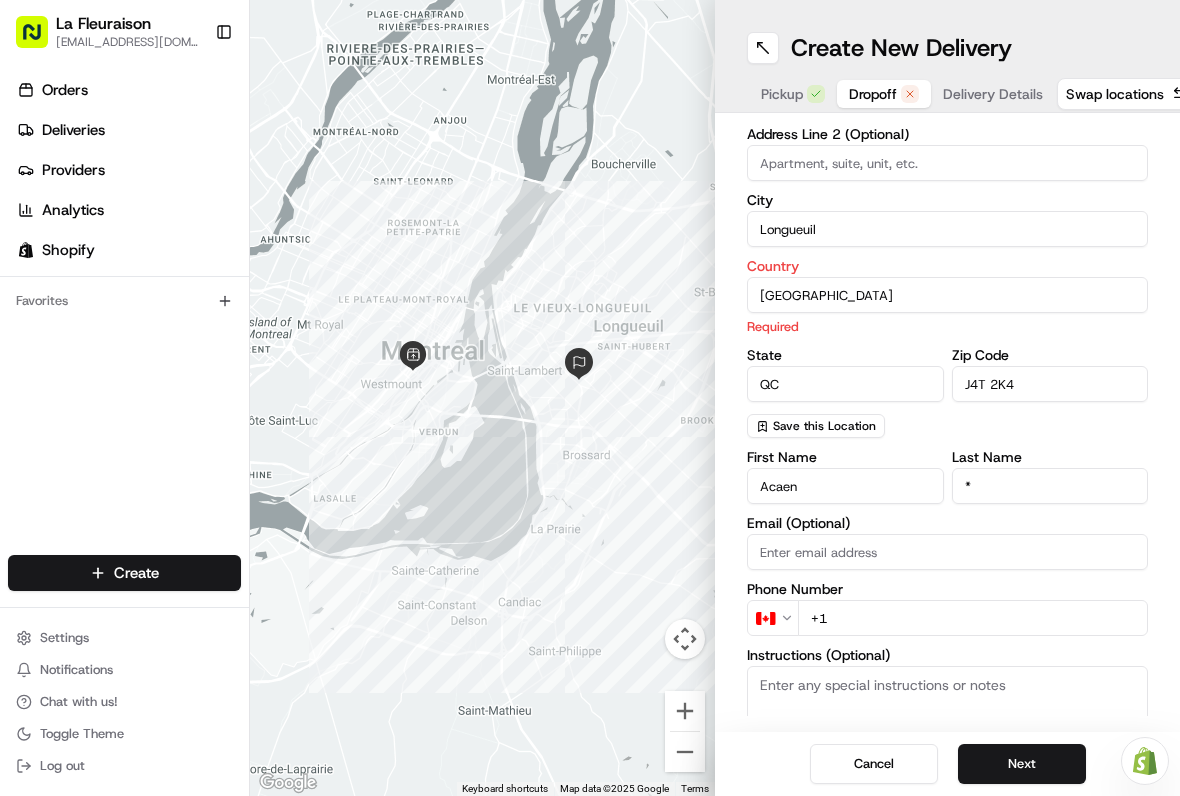 type on "[GEOGRAPHIC_DATA]" 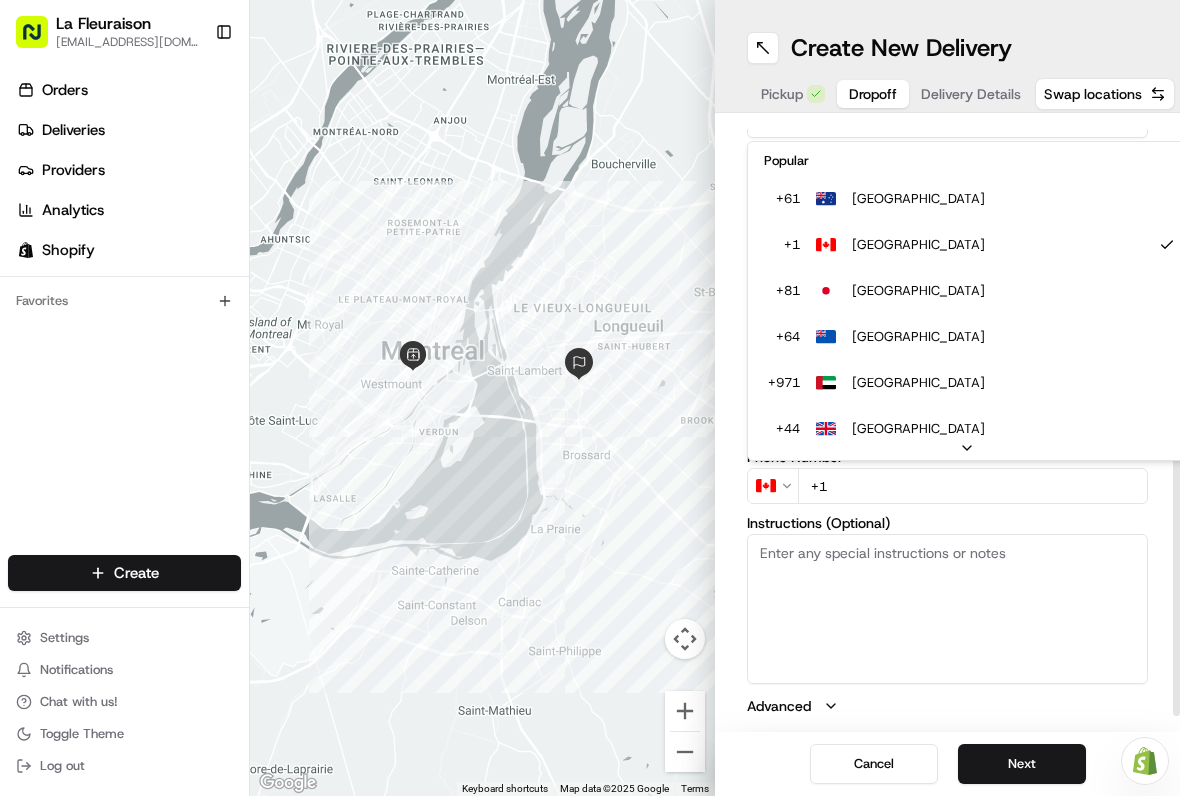 scroll, scrollTop: 287, scrollLeft: 0, axis: vertical 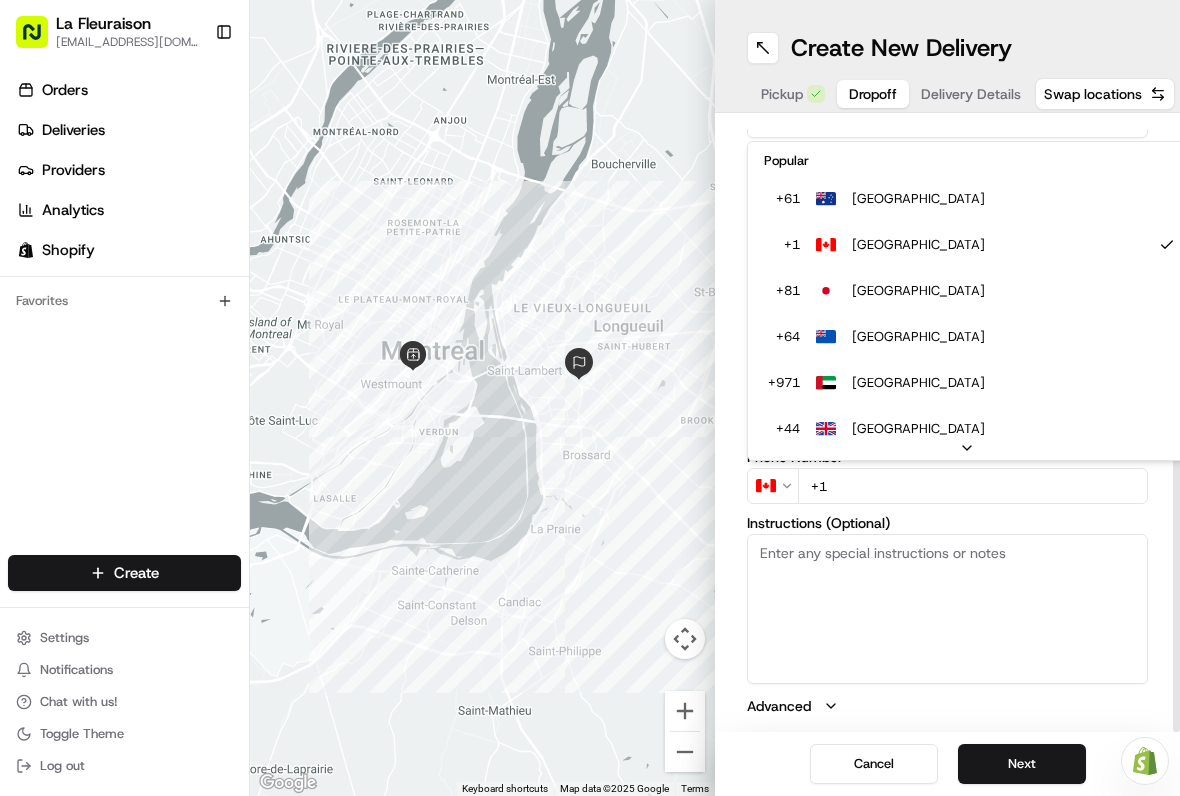 click on "QC" at bounding box center (845, 252) 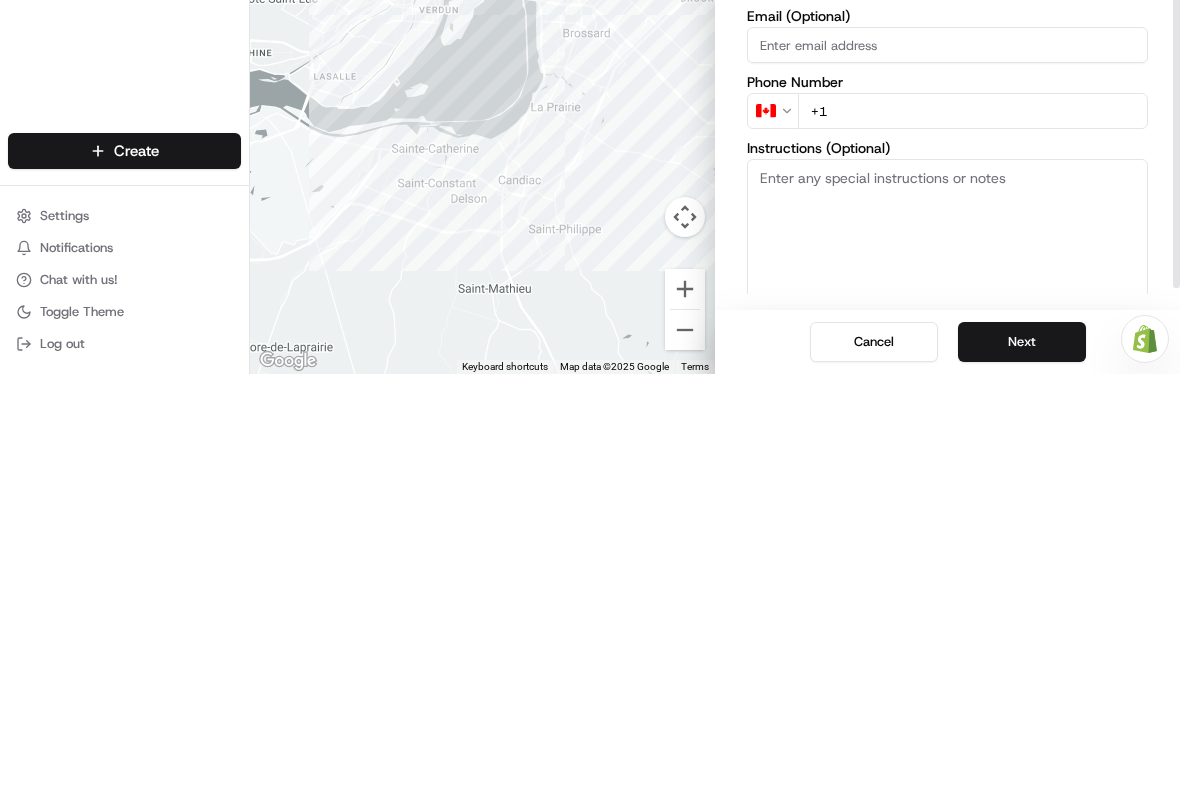 scroll, scrollTop: 231, scrollLeft: 0, axis: vertical 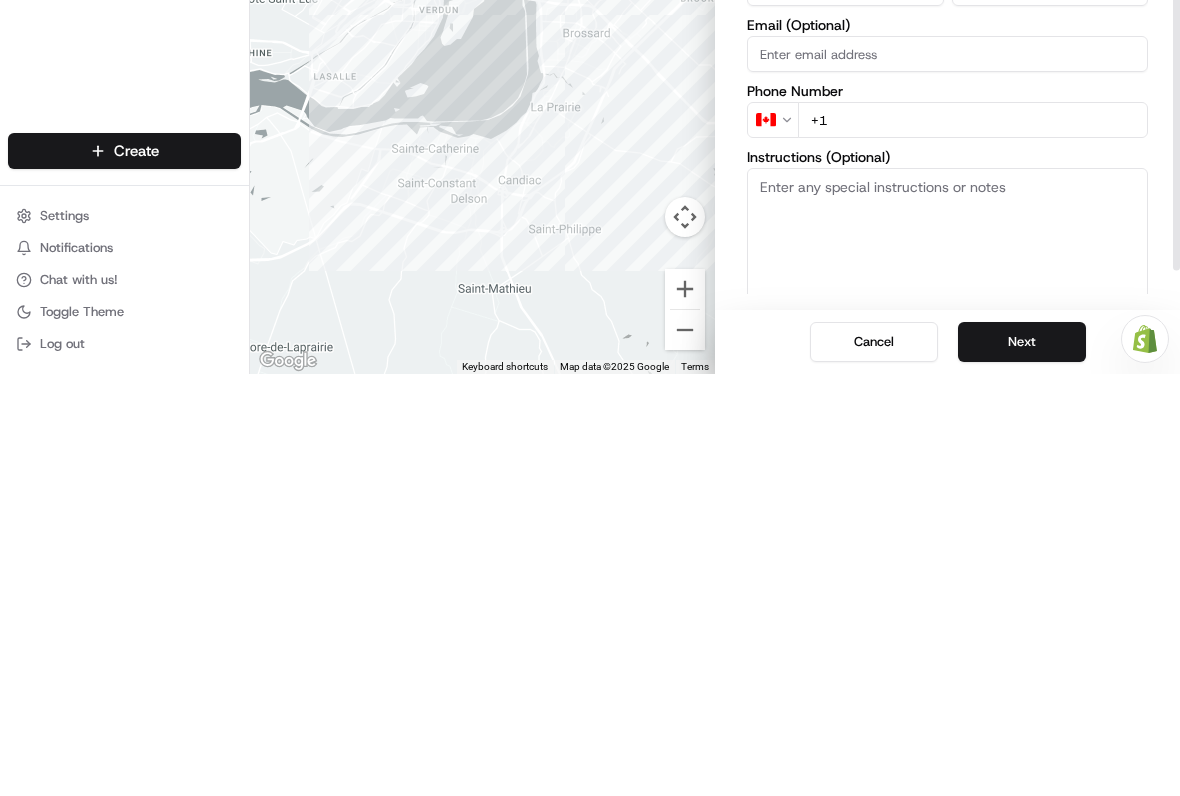 click on "+1" at bounding box center [973, 542] 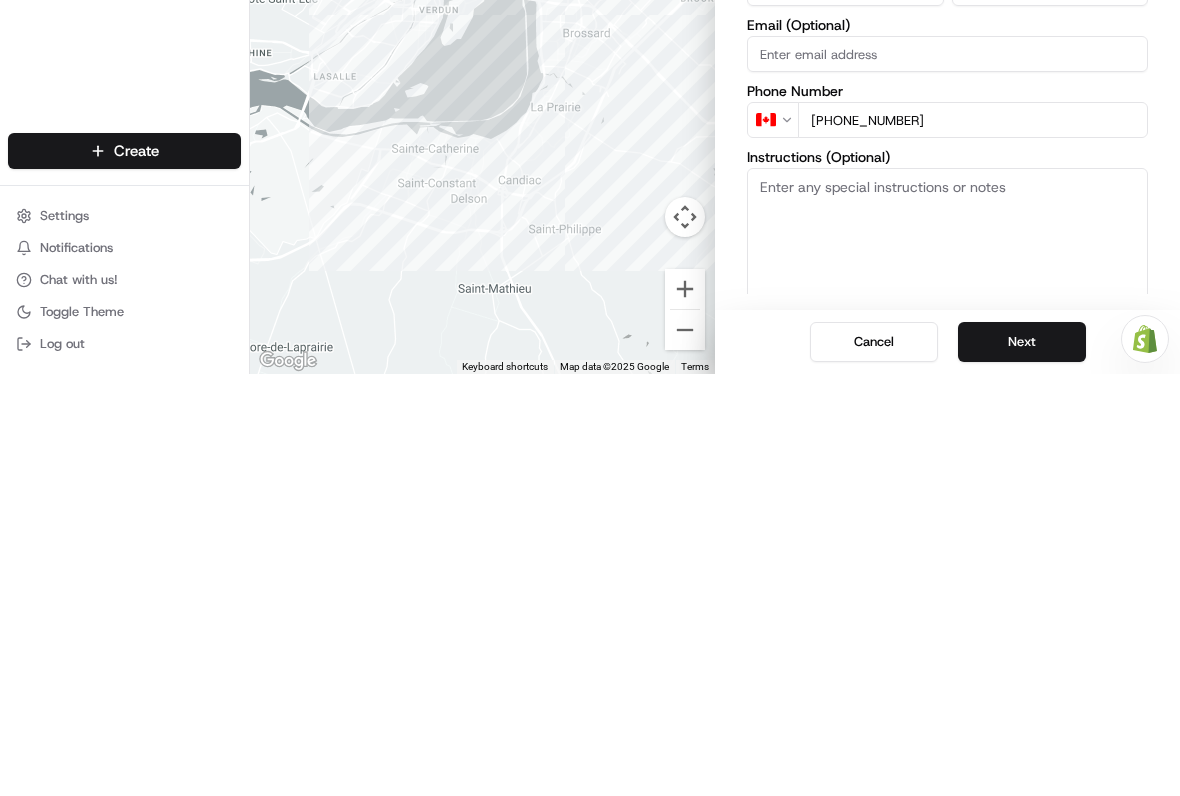 type on "[PHONE_NUMBER]" 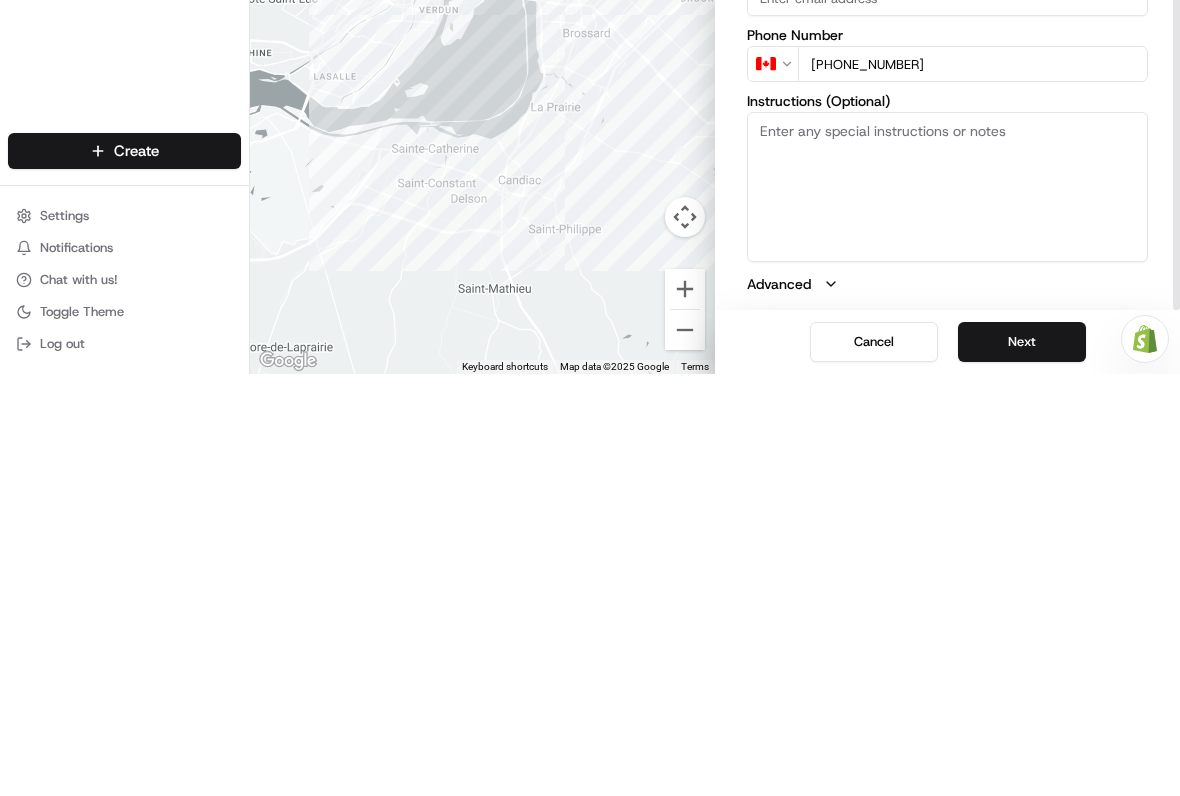 click on "Next" at bounding box center (1022, 764) 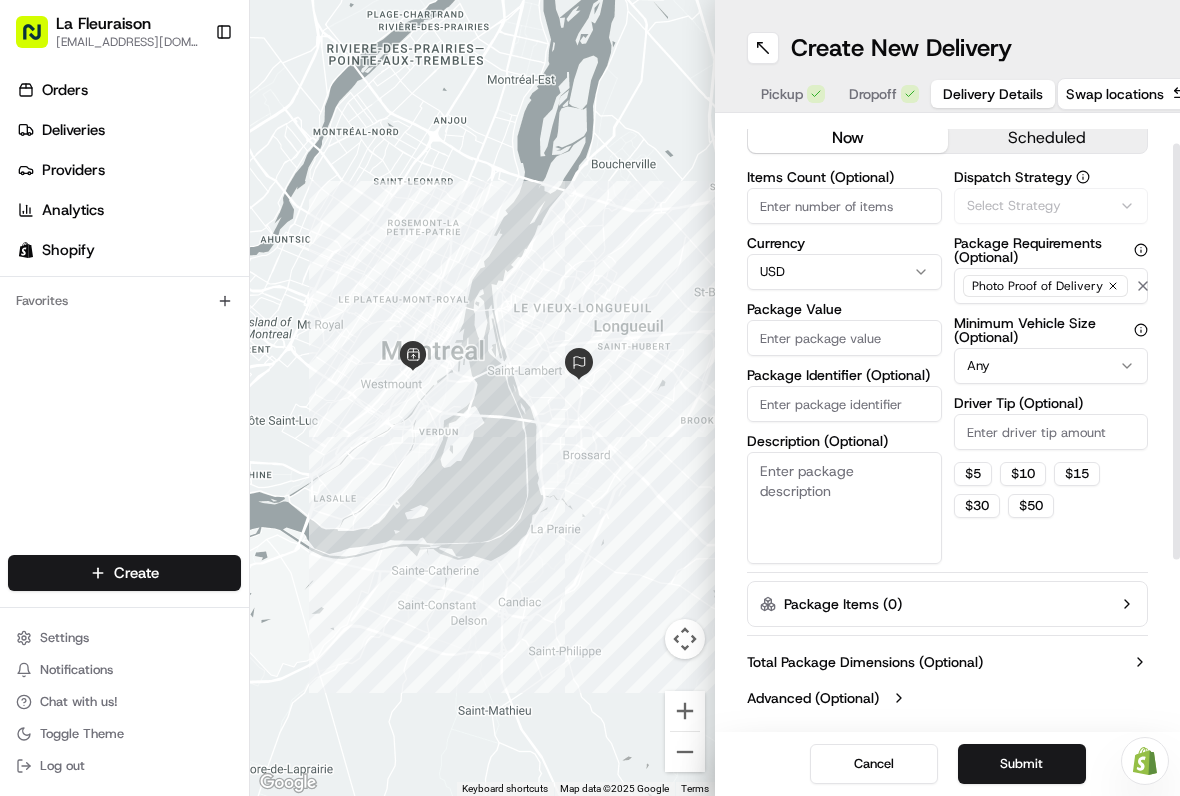 scroll, scrollTop: 43, scrollLeft: 0, axis: vertical 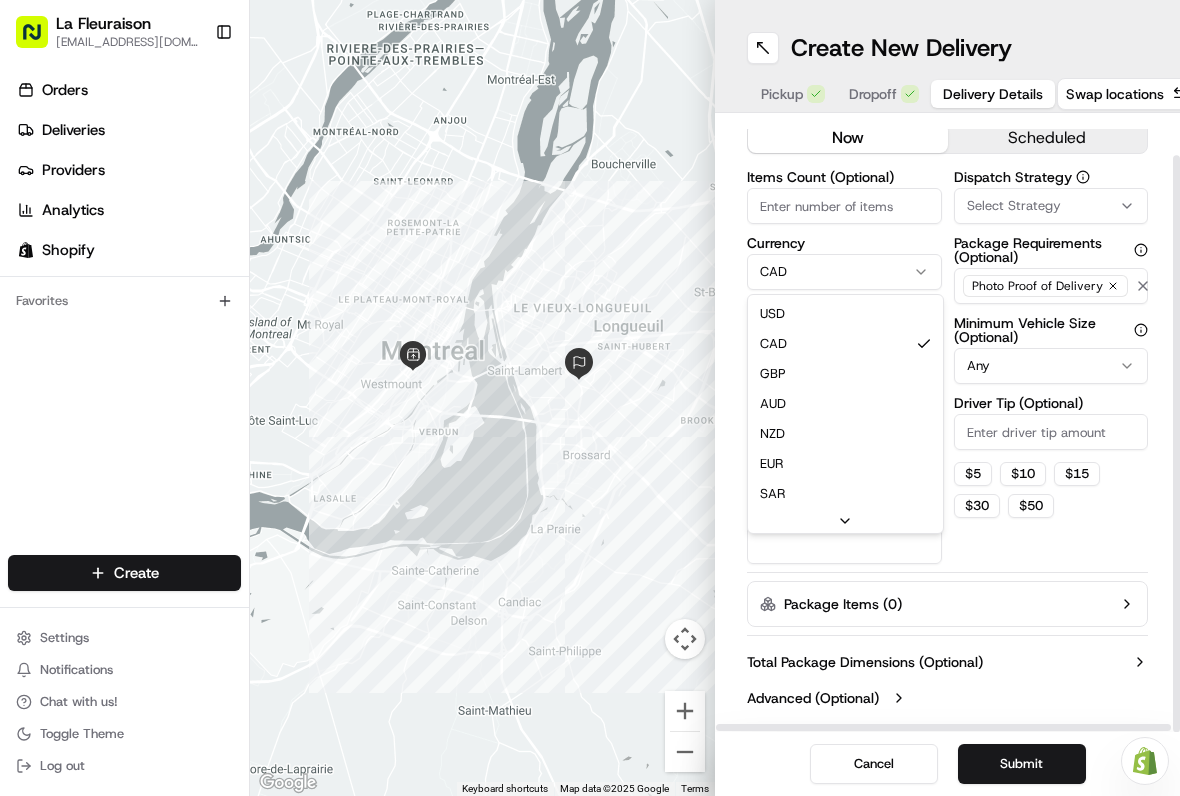 click on "La Fleuraison [EMAIL_ADDRESS][DOMAIN_NAME] Toggle Sidebar Orders Deliveries Providers Analytics Shopify Favorites Main Menu Members & Organization Organization Users Roles Preferences Customization Tracking Orchestration Automations Locations Pickup Locations Dropoff Locations Billing Billing Refund Requests Integrations Notification Triggers Webhooks API Keys Request Logs Create Settings Notifications Chat with us! Toggle Theme Log out Need help with your Shopify Onboarding? Reach out to Support by clicking this button! To navigate the map with touch gestures double-tap and hold your finger on the map, then drag the map. ← Move left → Move right ↑ Move up ↓ Move down + Zoom in - Zoom out Home Jump left by 75% End Jump right by 75% Page Up Jump up by 75% Page Down Jump down by 75% Keyboard shortcuts Map Data Map data ©2025 Google Map data ©2025 Google 2 km  Click to toggle between metric and imperial units Terms Report a map error Create New Delivery Pickup Dropoff Delivery Details now $" at bounding box center [590, 398] 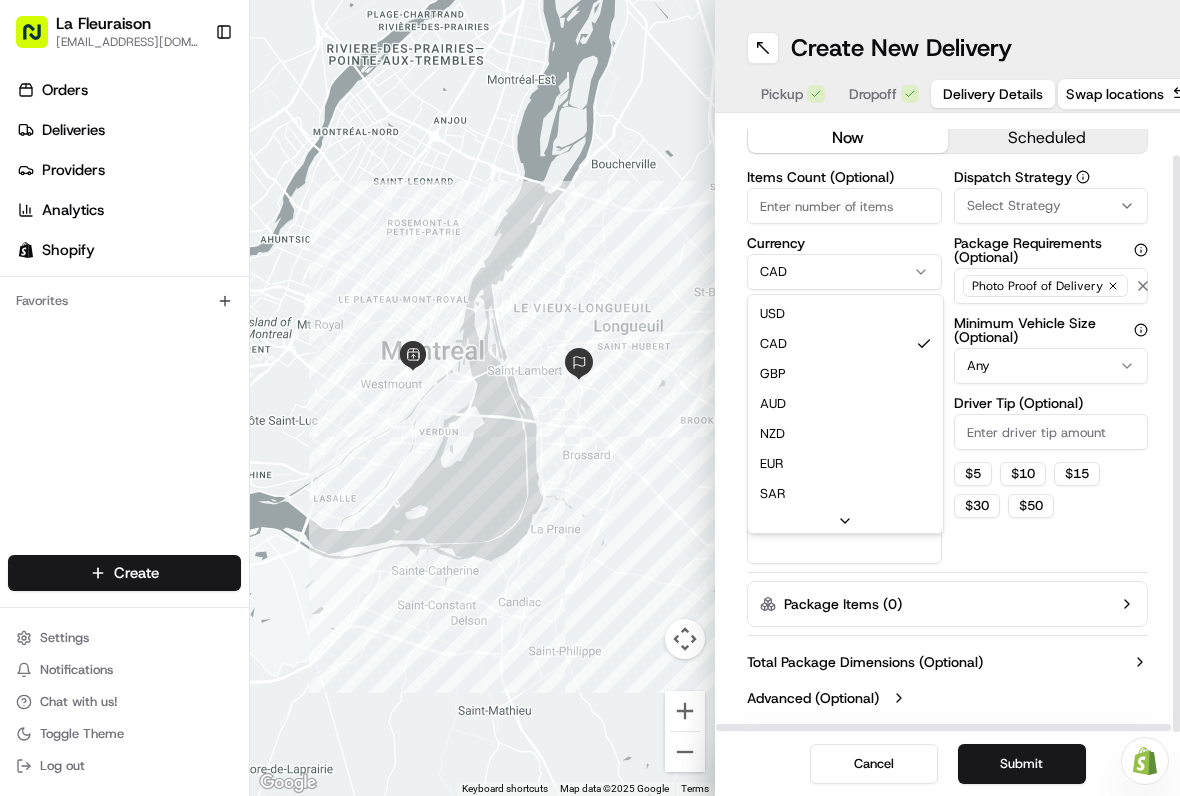 click on "La Fleuraison [EMAIL_ADDRESS][DOMAIN_NAME] Toggle Sidebar Orders Deliveries Providers Analytics Shopify Favorites Main Menu Members & Organization Organization Users Roles Preferences Customization Tracking Orchestration Automations Locations Pickup Locations Dropoff Locations Billing Billing Refund Requests Integrations Notification Triggers Webhooks API Keys Request Logs Create Settings Notifications Chat with us! Toggle Theme Log out Need help with your Shopify Onboarding? Reach out to Support by clicking this button! To navigate the map with touch gestures double-tap and hold your finger on the map, then drag the map. ← Move left → Move right ↑ Move up ↓ Move down + Zoom in - Zoom out Home Jump left by 75% End Jump right by 75% Page Up Jump up by 75% Page Down Jump down by 75% Keyboard shortcuts Map Data Map data ©2025 Google Map data ©2025 Google 2 km  Click to toggle between metric and imperial units Terms Report a map error Create New Delivery Pickup Dropoff Delivery Details now $" at bounding box center (590, 398) 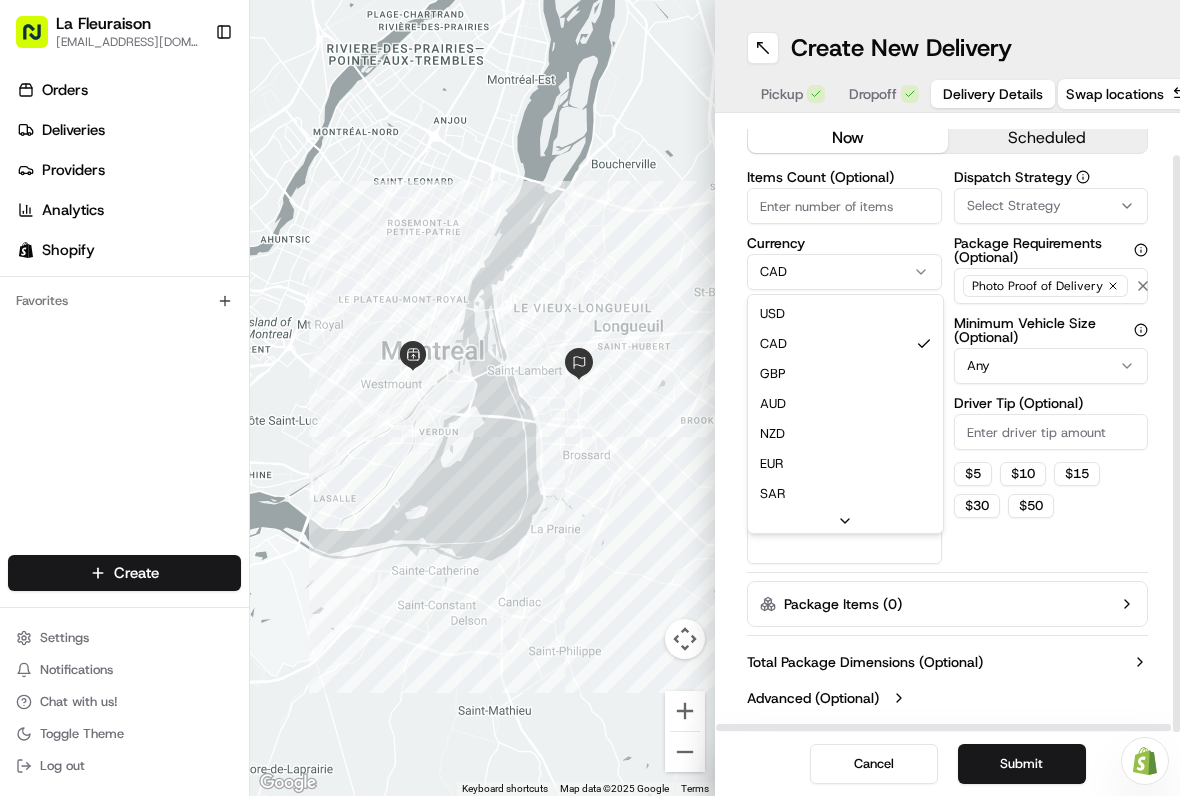 click on "La Fleuraison [EMAIL_ADDRESS][DOMAIN_NAME] Toggle Sidebar Orders Deliveries Providers Analytics Shopify Favorites Main Menu Members & Organization Organization Users Roles Preferences Customization Tracking Orchestration Automations Locations Pickup Locations Dropoff Locations Billing Billing Refund Requests Integrations Notification Triggers Webhooks API Keys Request Logs Create Settings Notifications Chat with us! Toggle Theme Log out Need help with your Shopify Onboarding? Reach out to Support by clicking this button! To navigate the map with touch gestures double-tap and hold your finger on the map, then drag the map. ← Move left → Move right ↑ Move up ↓ Move down + Zoom in - Zoom out Home Jump left by 75% End Jump right by 75% Page Up Jump up by 75% Page Down Jump down by 75% Keyboard shortcuts Map Data Map data ©2025 Google Map data ©2025 Google 2 km  Click to toggle between metric and imperial units Terms Report a map error Create New Delivery Pickup Dropoff Delivery Details now $" at bounding box center (590, 398) 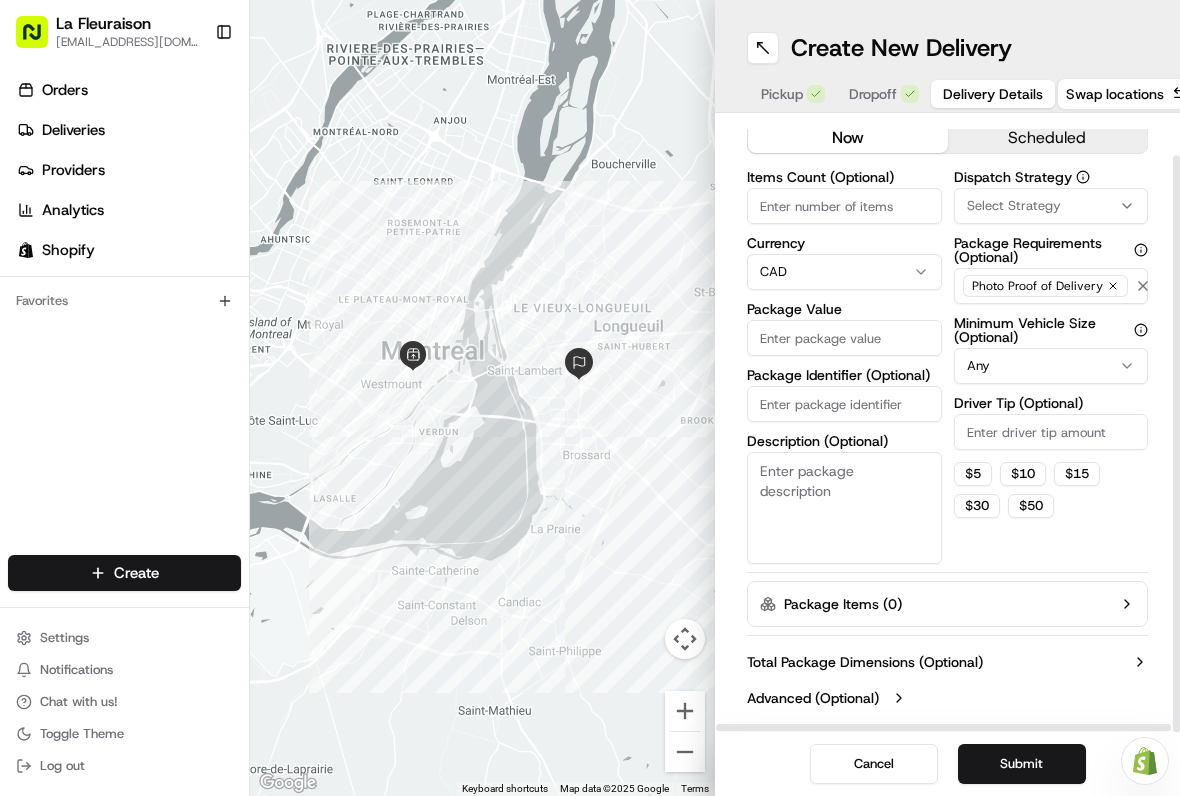 click on "Package Value" at bounding box center (844, 338) 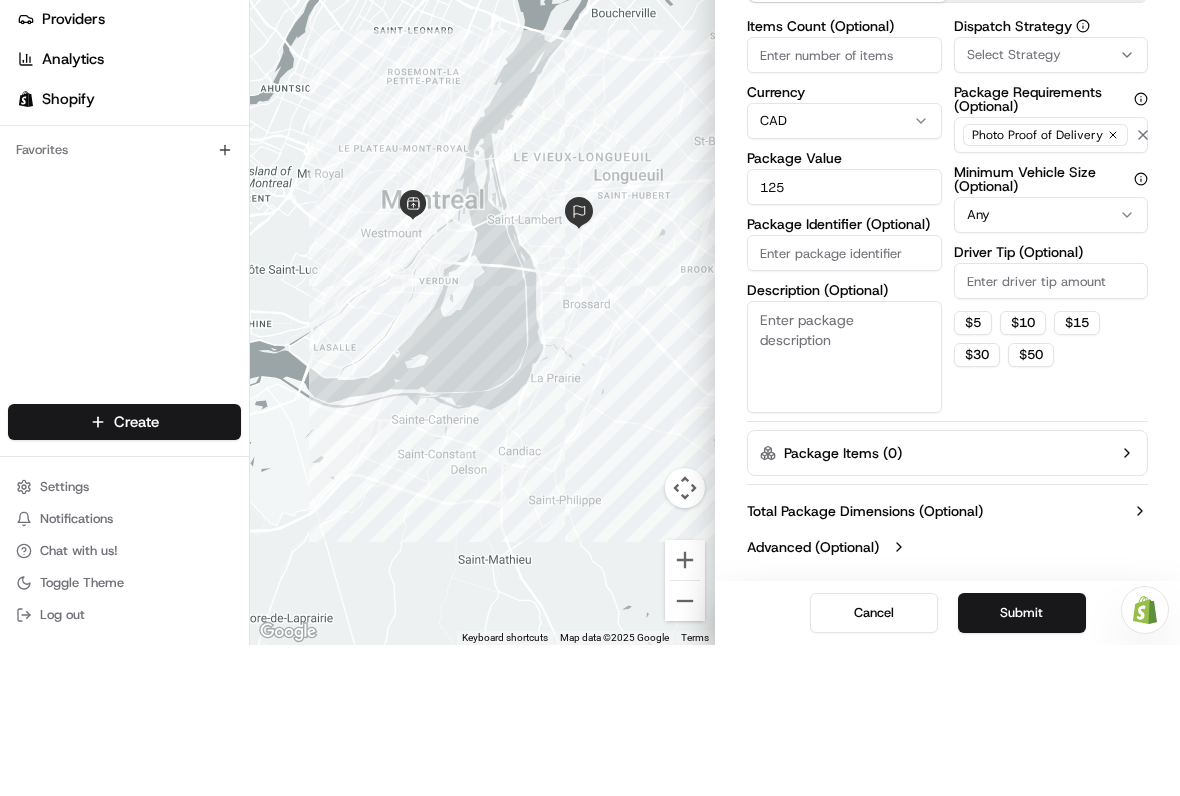 type on "125" 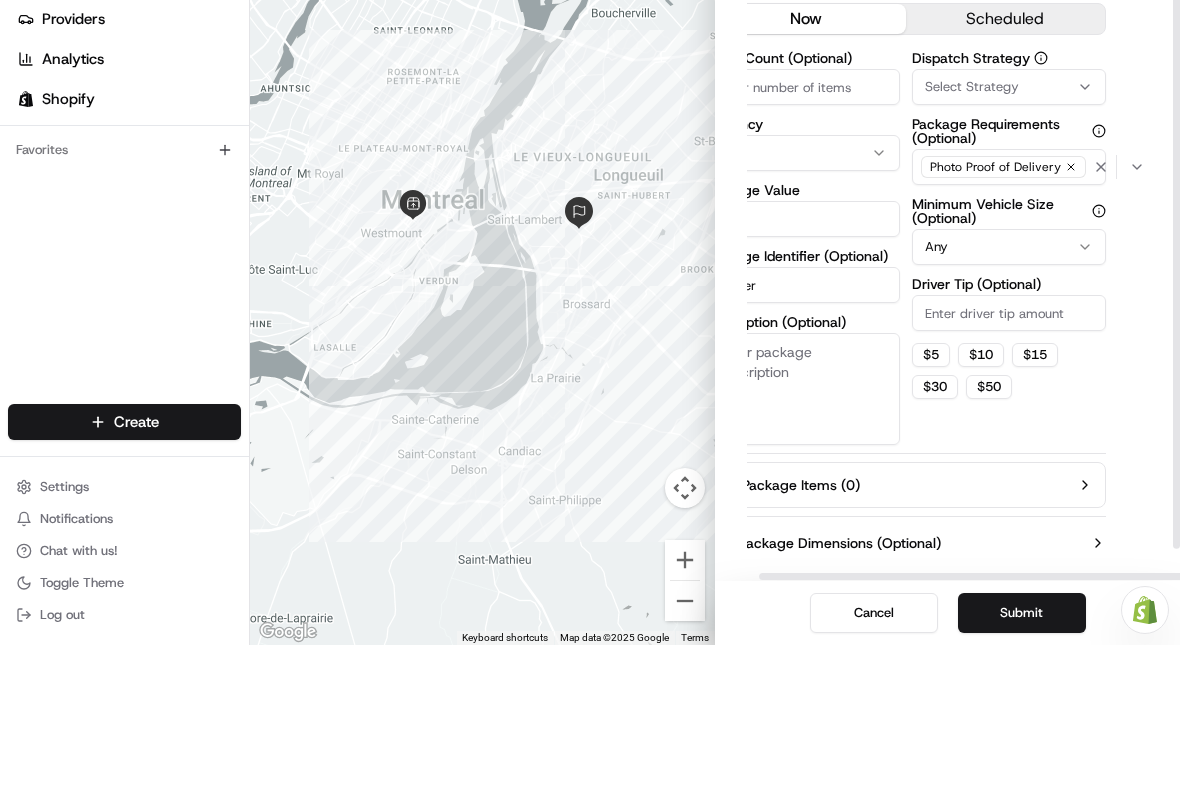 scroll, scrollTop: 10, scrollLeft: 42, axis: both 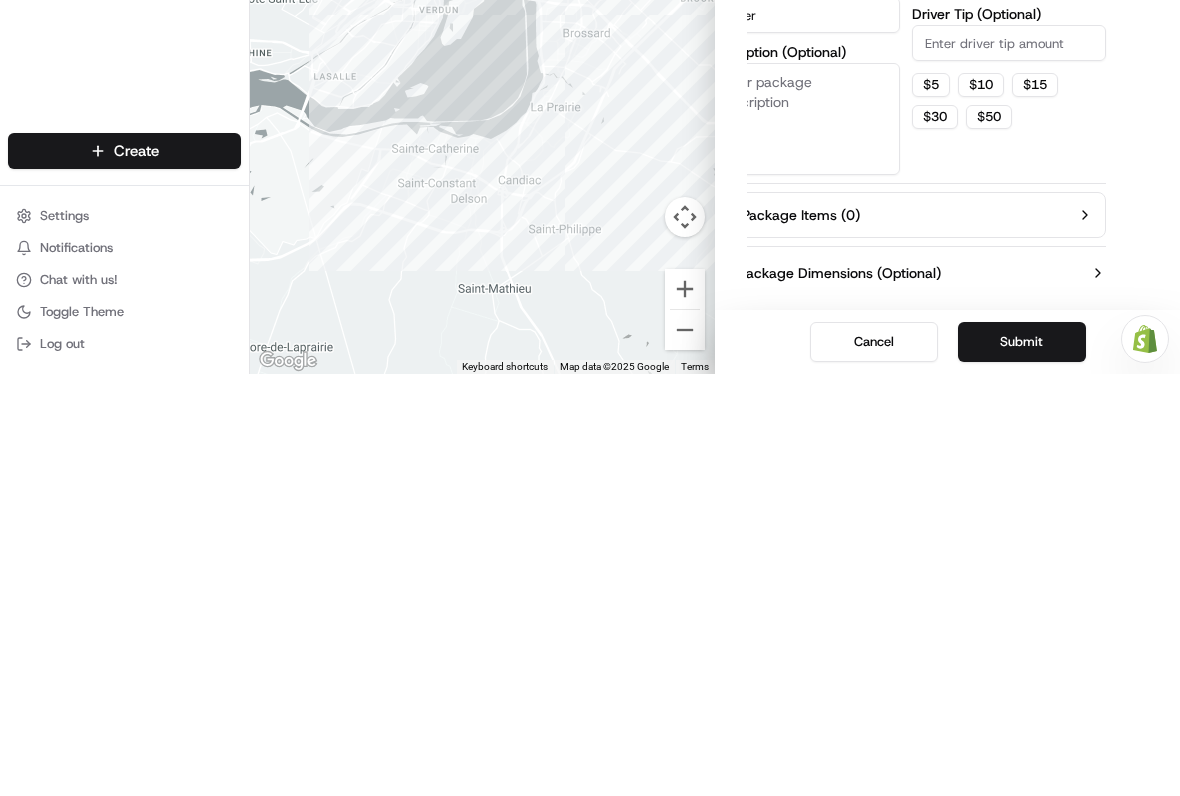 type on "Flower" 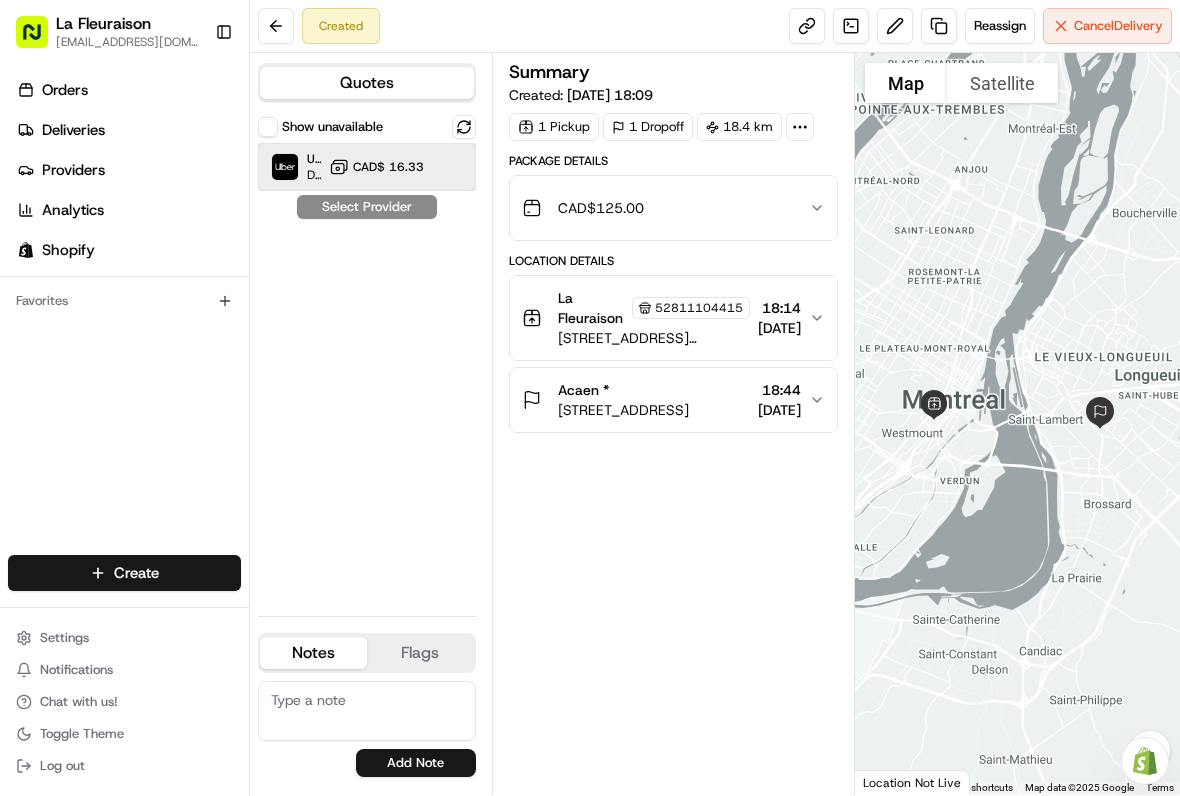 click at bounding box center (285, 167) 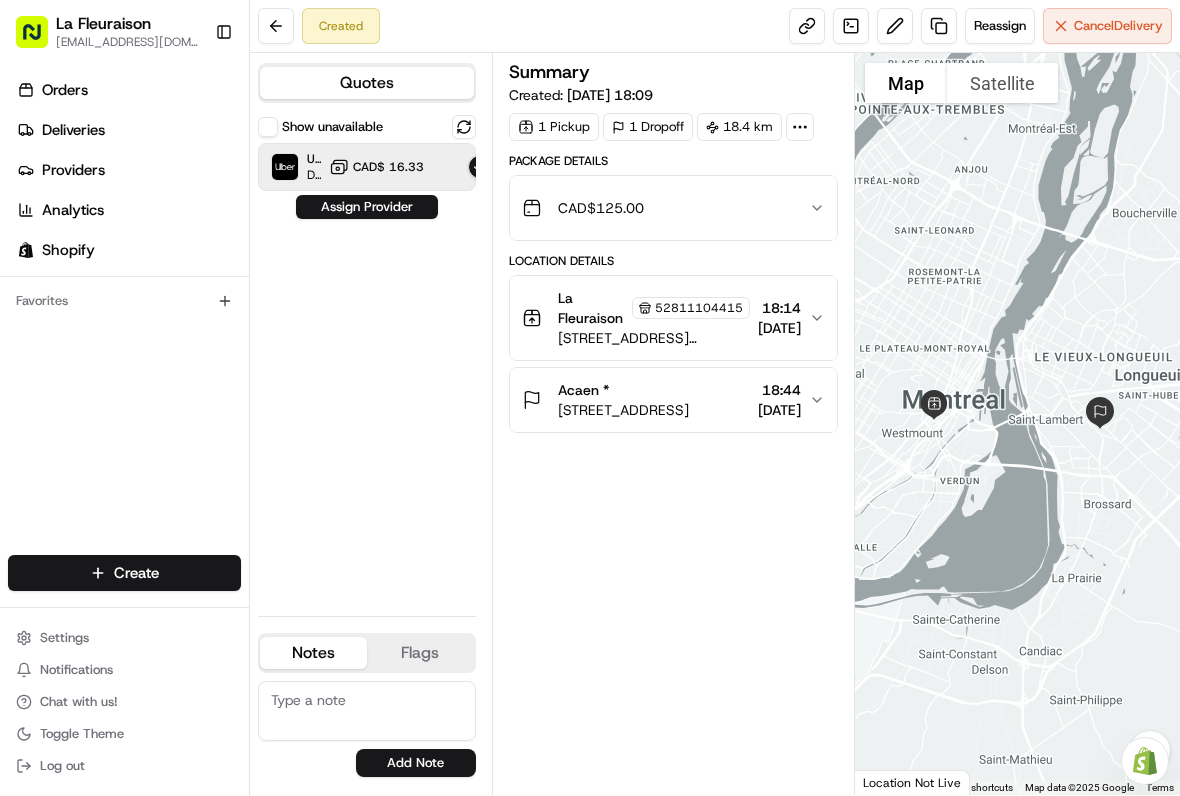 click on "Assign Provider" at bounding box center [367, 207] 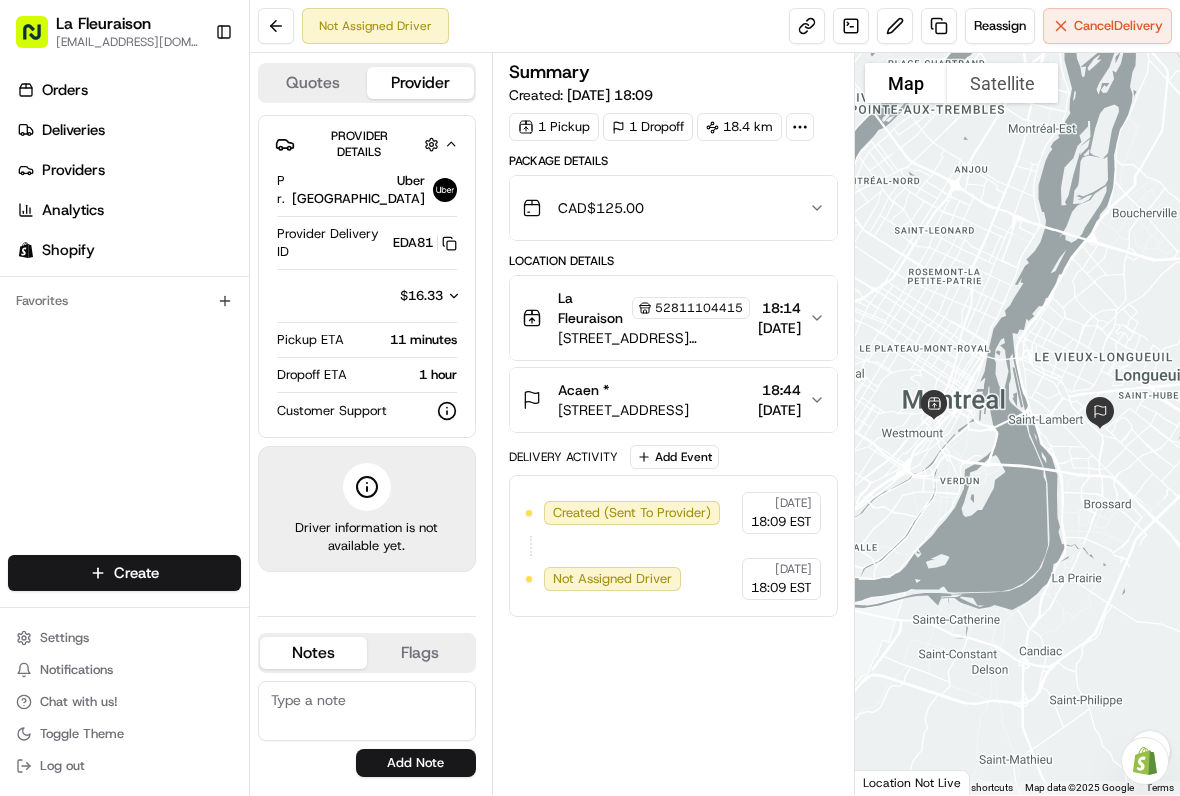click on "Summary Created:   [DATE] 18:09 1   Pickup 1   Dropoff 18.4 km Package Details CAD$ 125.00 Location Details [GEOGRAPHIC_DATA][STREET_ADDRESS][PERSON_NAME] 18:14 [DATE]  Acaen * [STREET_ADDRESS] 18:44 [DATE] Delivery Activity Add Event Created (Sent To Provider) [GEOGRAPHIC_DATA] [GEOGRAPHIC_DATA] [DATE] 18:09 EST Not Assigned Driver [GEOGRAPHIC_DATA] [GEOGRAPHIC_DATA] [DATE] 18:09 EST" at bounding box center [673, 424] 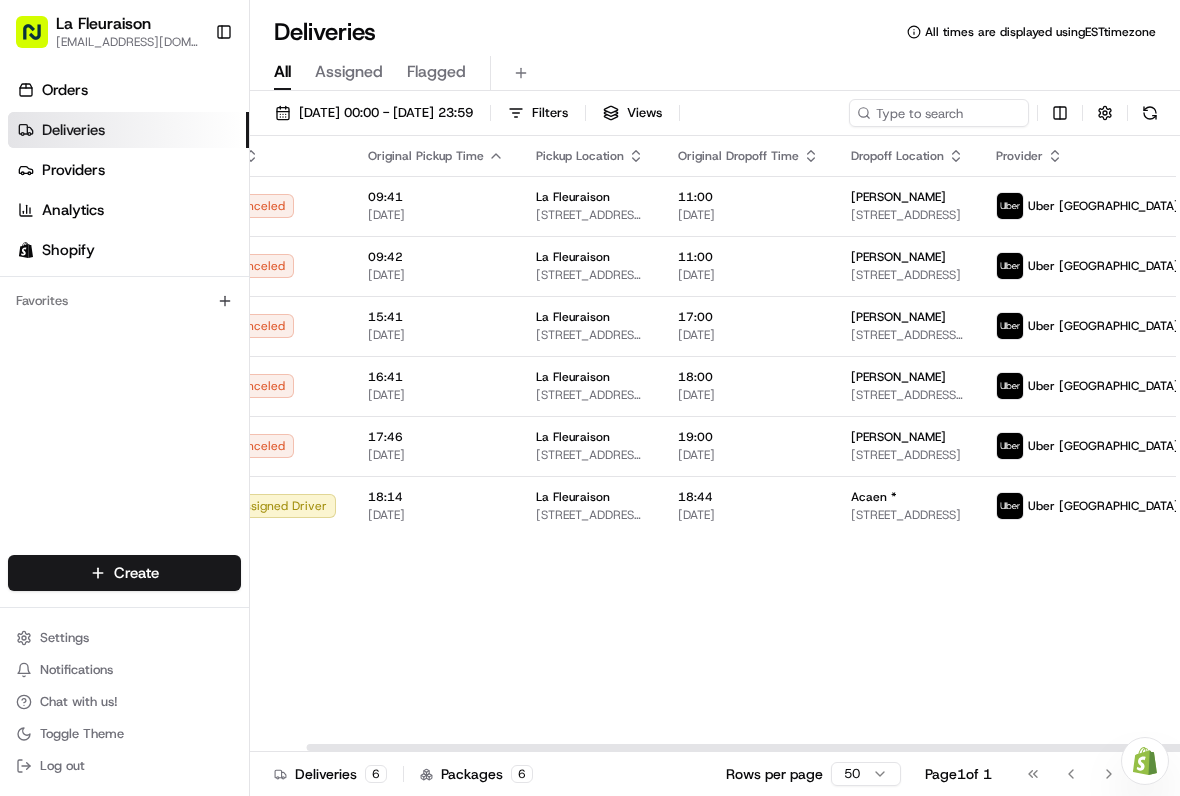 scroll, scrollTop: 0, scrollLeft: 59, axis: horizontal 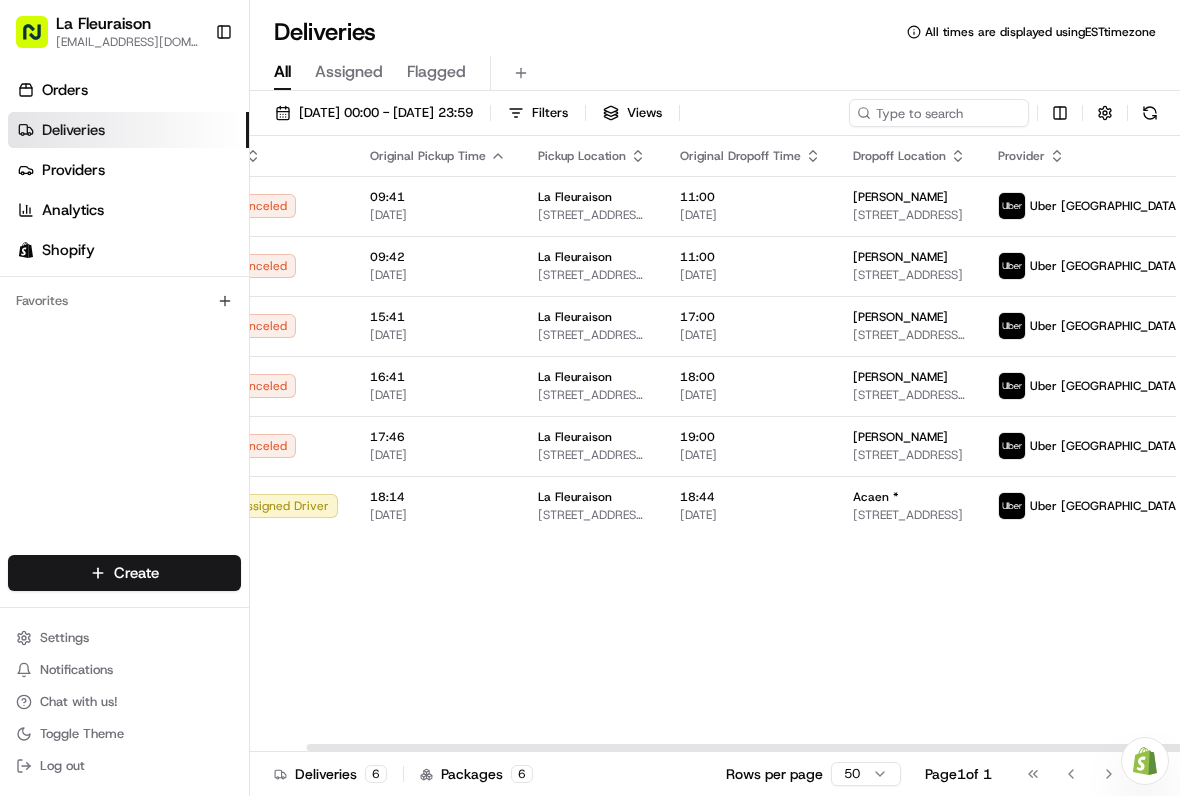 click on "Acaen *" at bounding box center [909, 497] 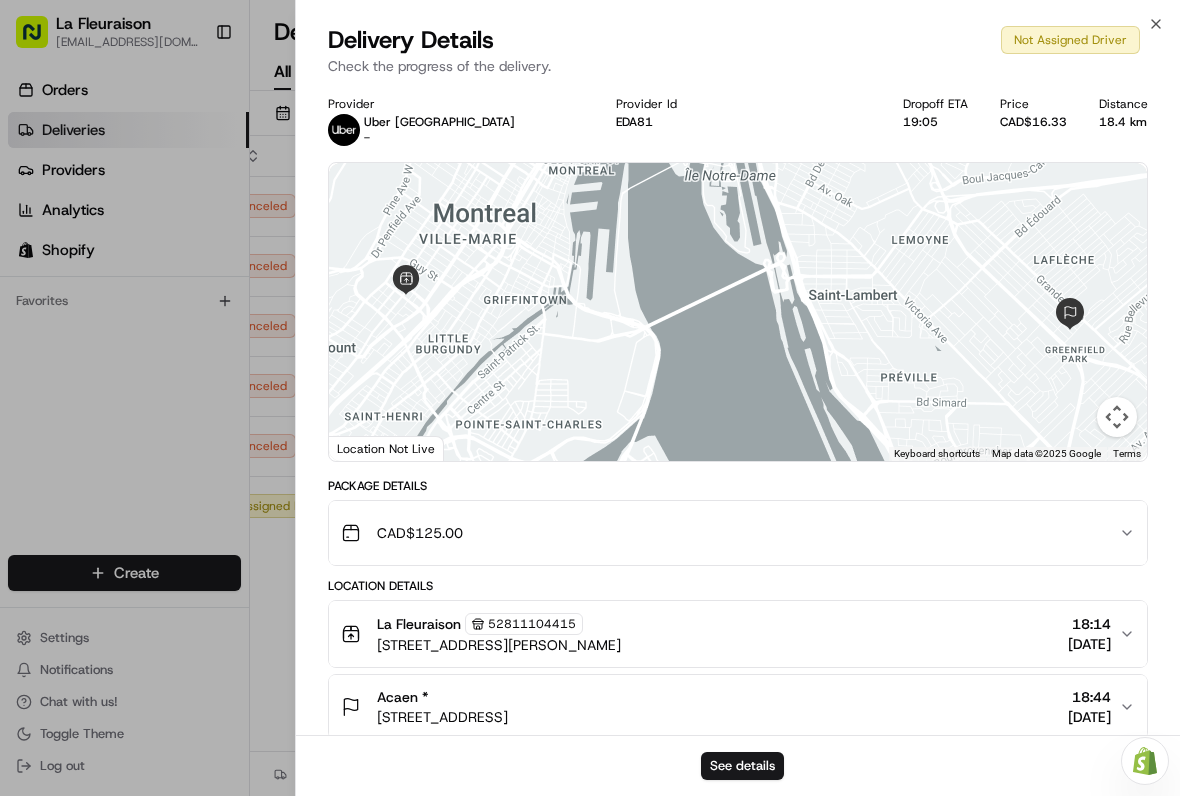 scroll, scrollTop: 0, scrollLeft: 31, axis: horizontal 